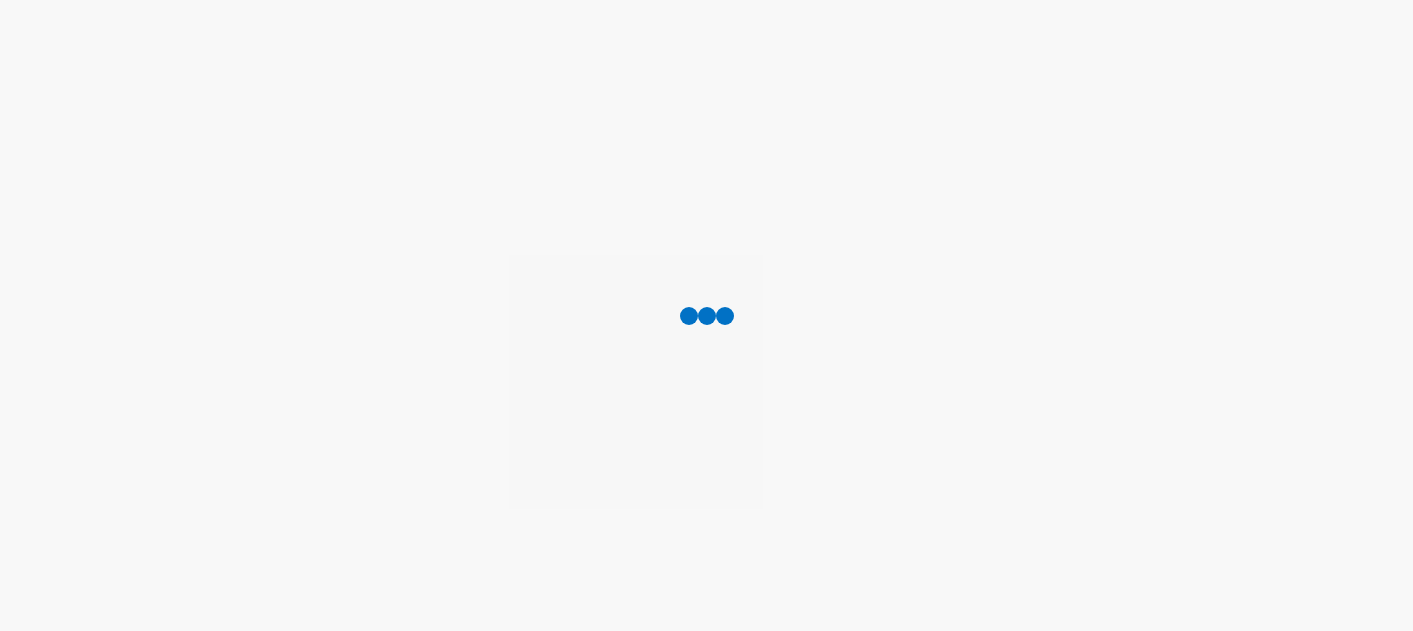 scroll, scrollTop: 0, scrollLeft: 0, axis: both 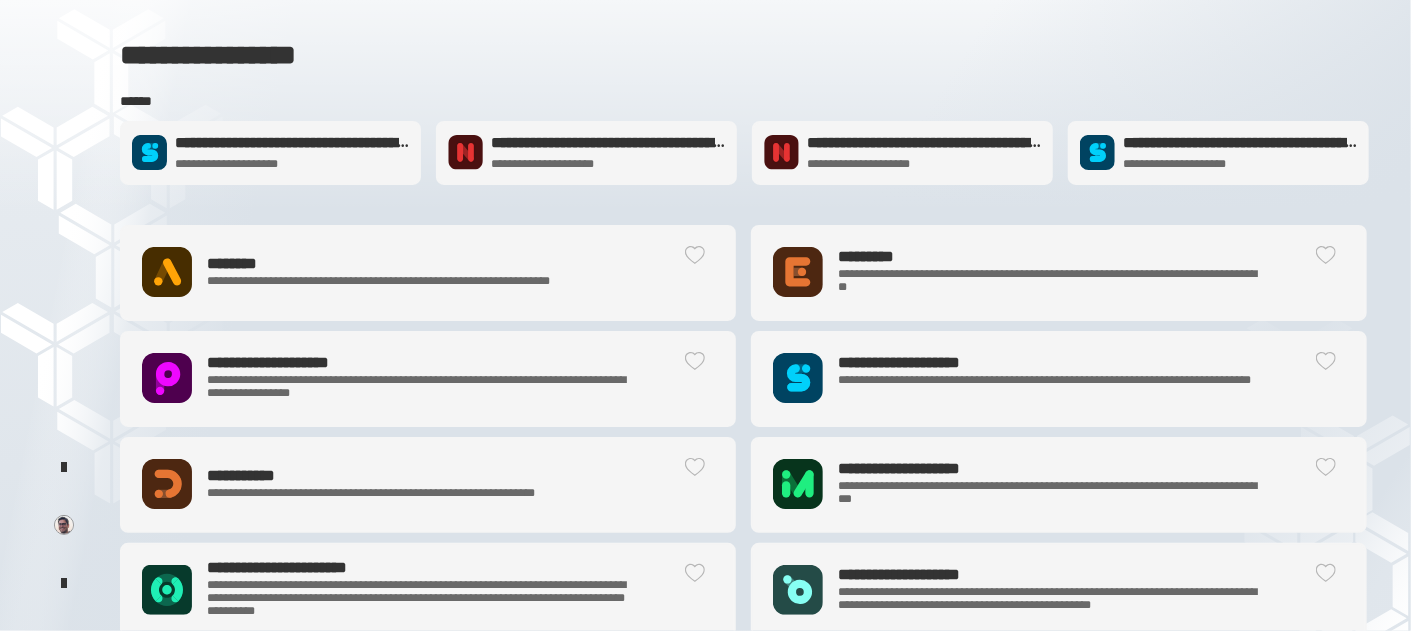 click on "**********" 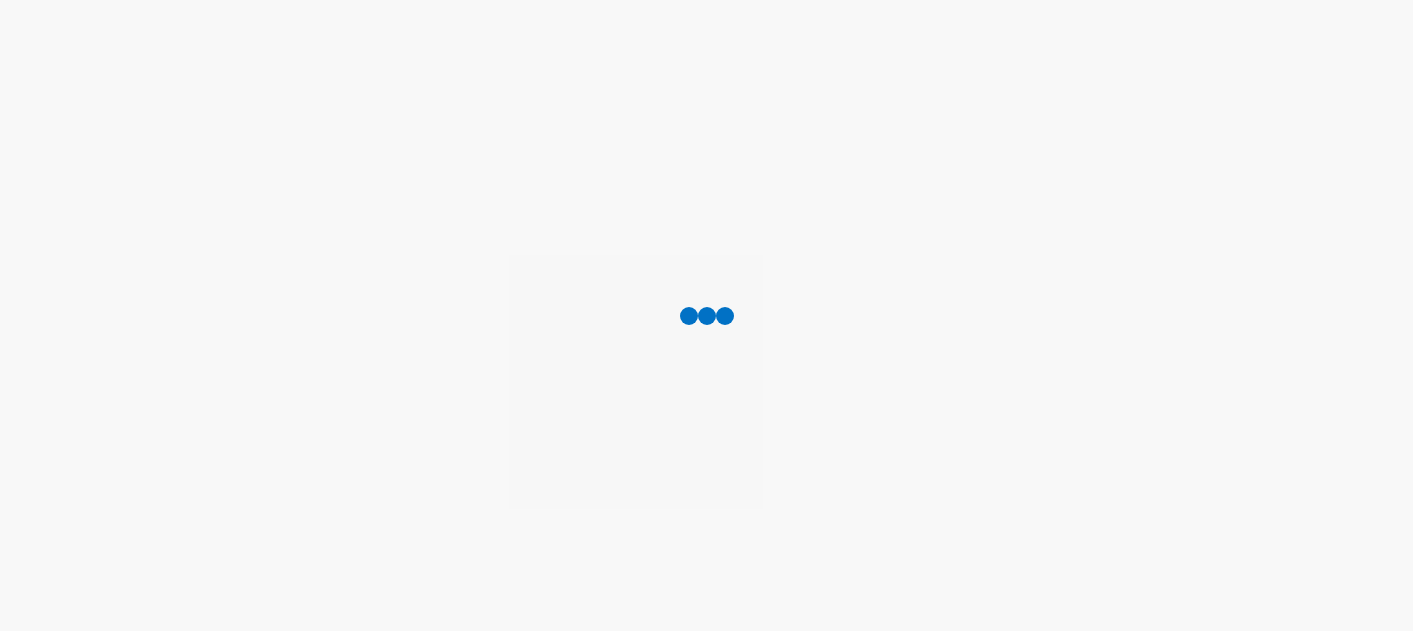 scroll, scrollTop: 0, scrollLeft: 0, axis: both 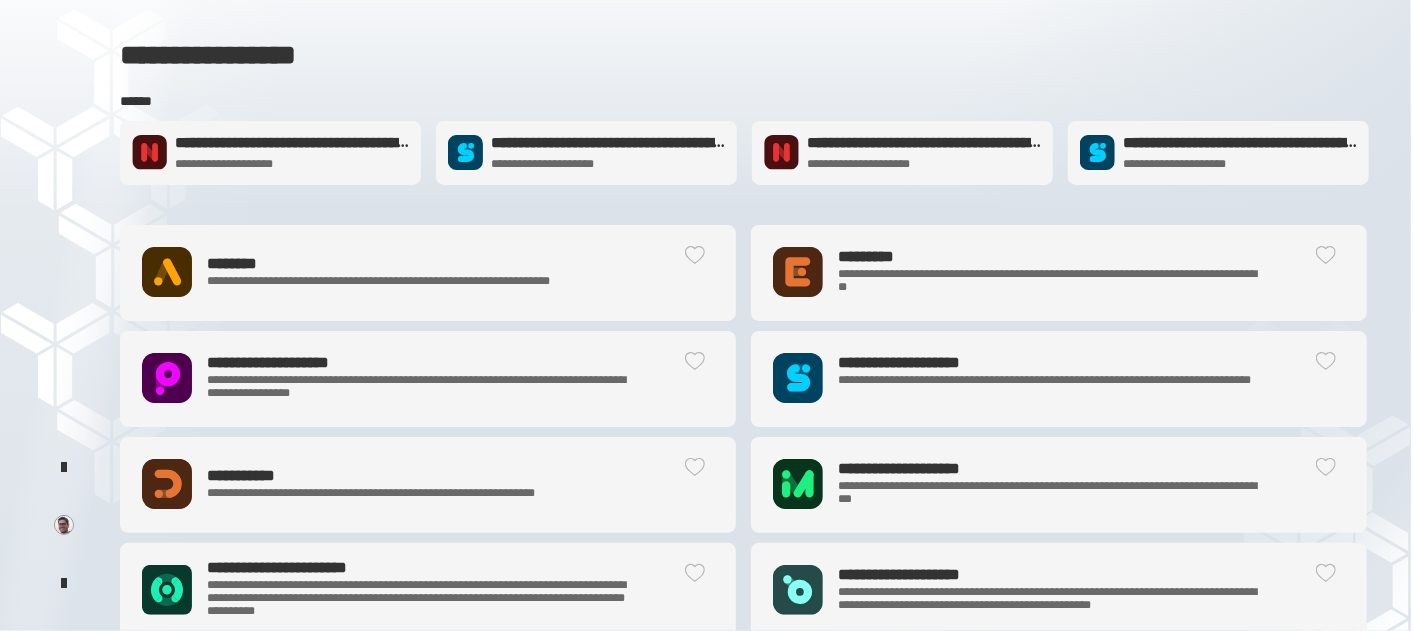 click on "**********" 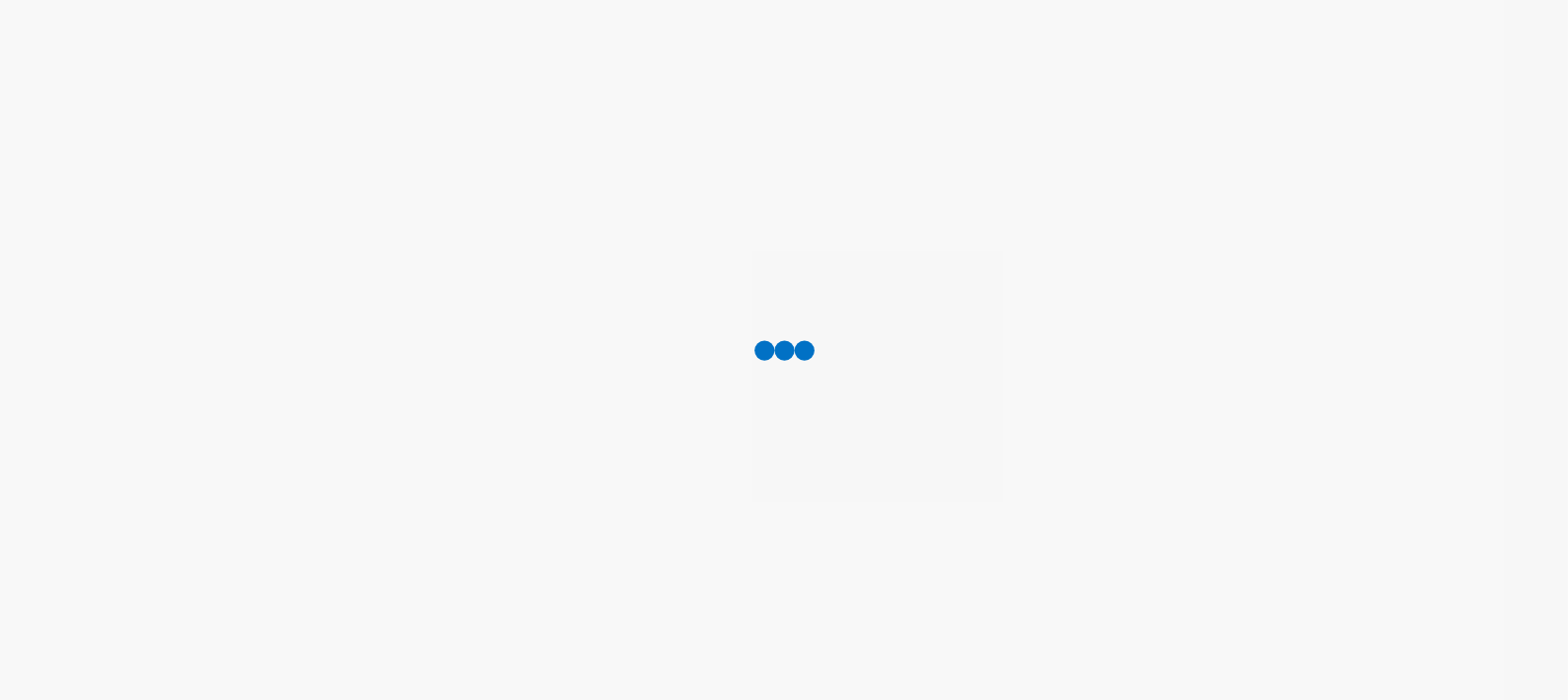 scroll, scrollTop: 0, scrollLeft: 0, axis: both 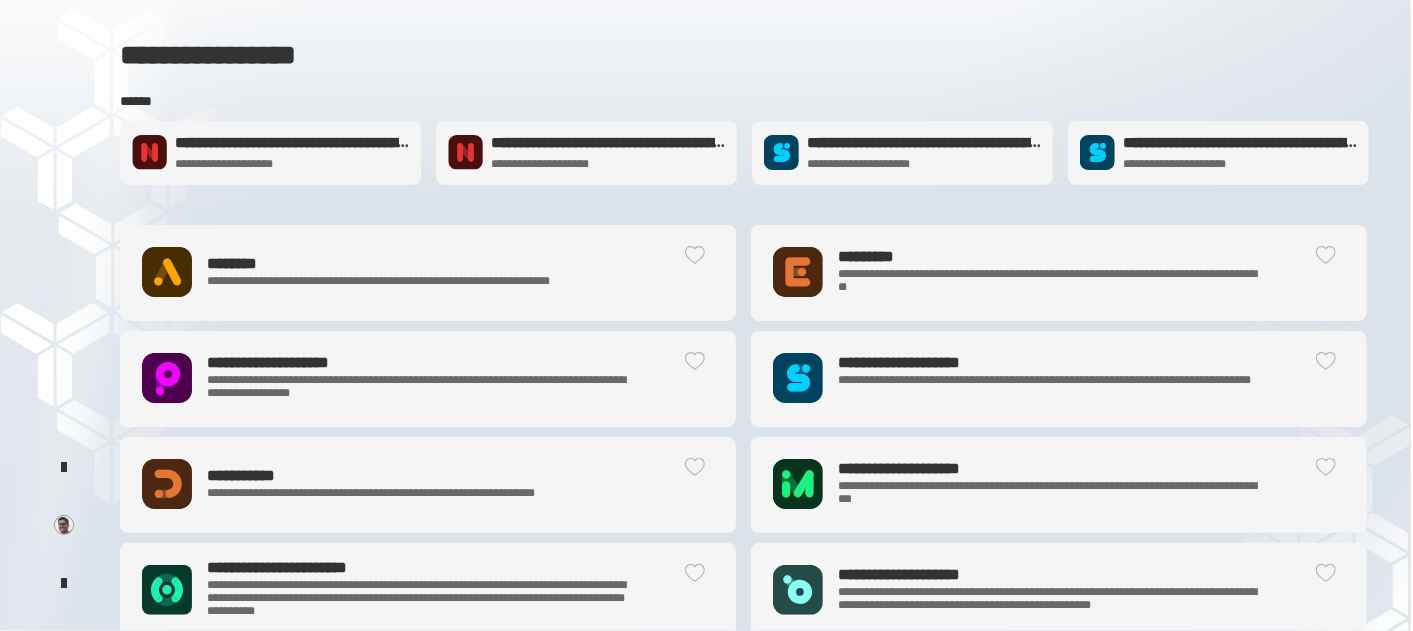 click on "**********" 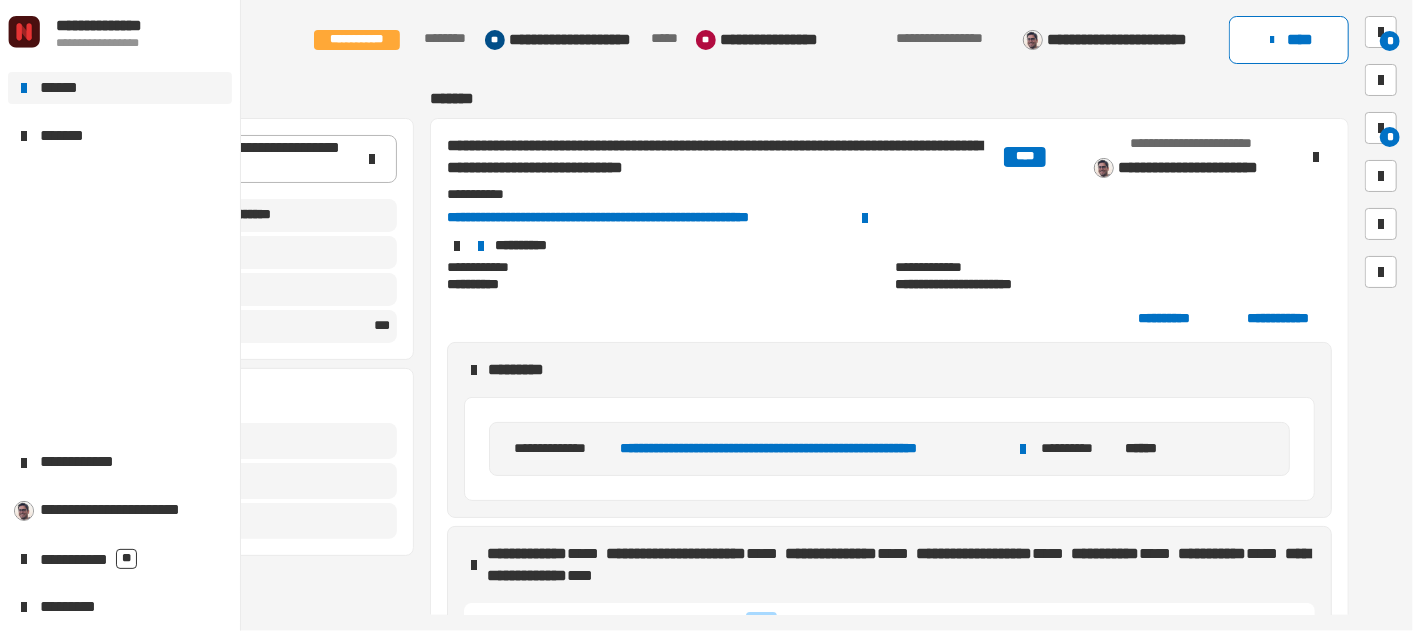 click on "**********" 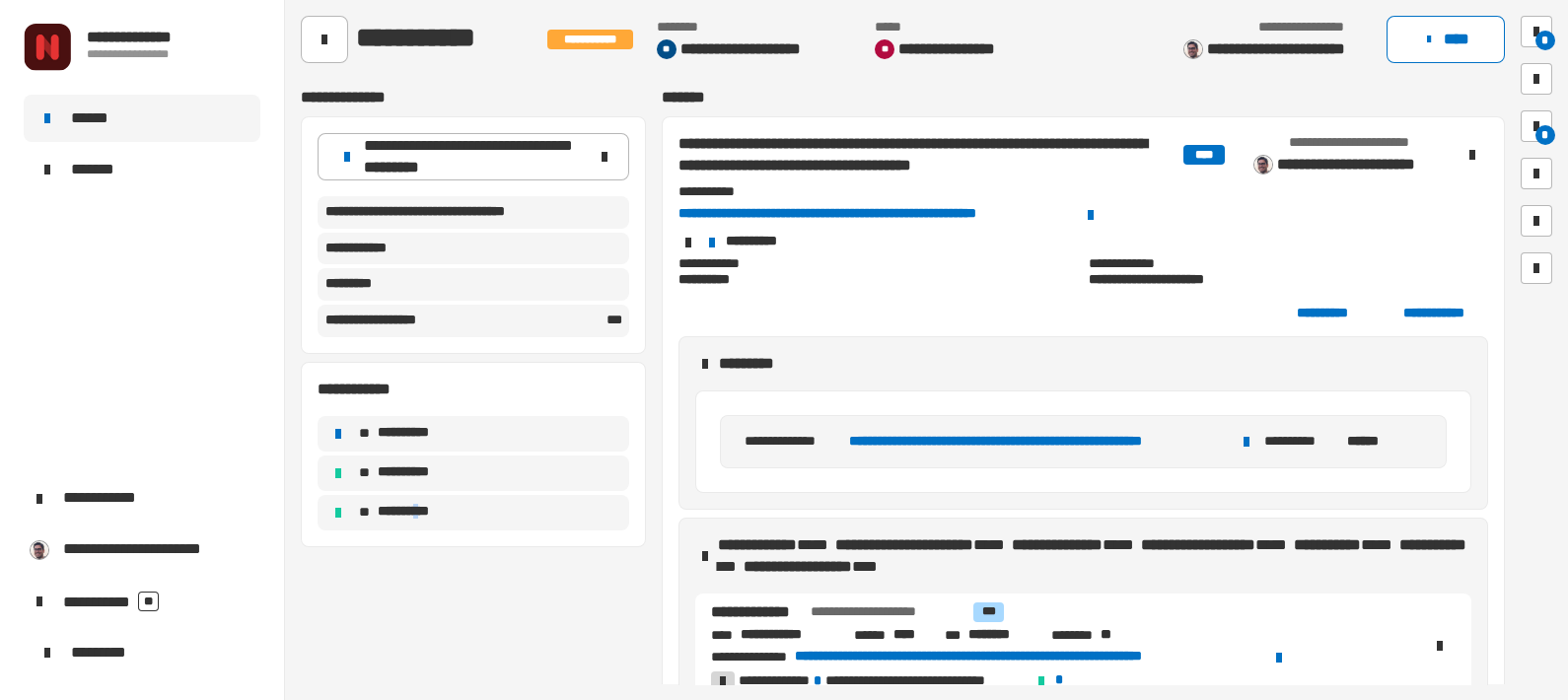 drag, startPoint x: 721, startPoint y: 4, endPoint x: 422, endPoint y: 672, distance: 731.86406 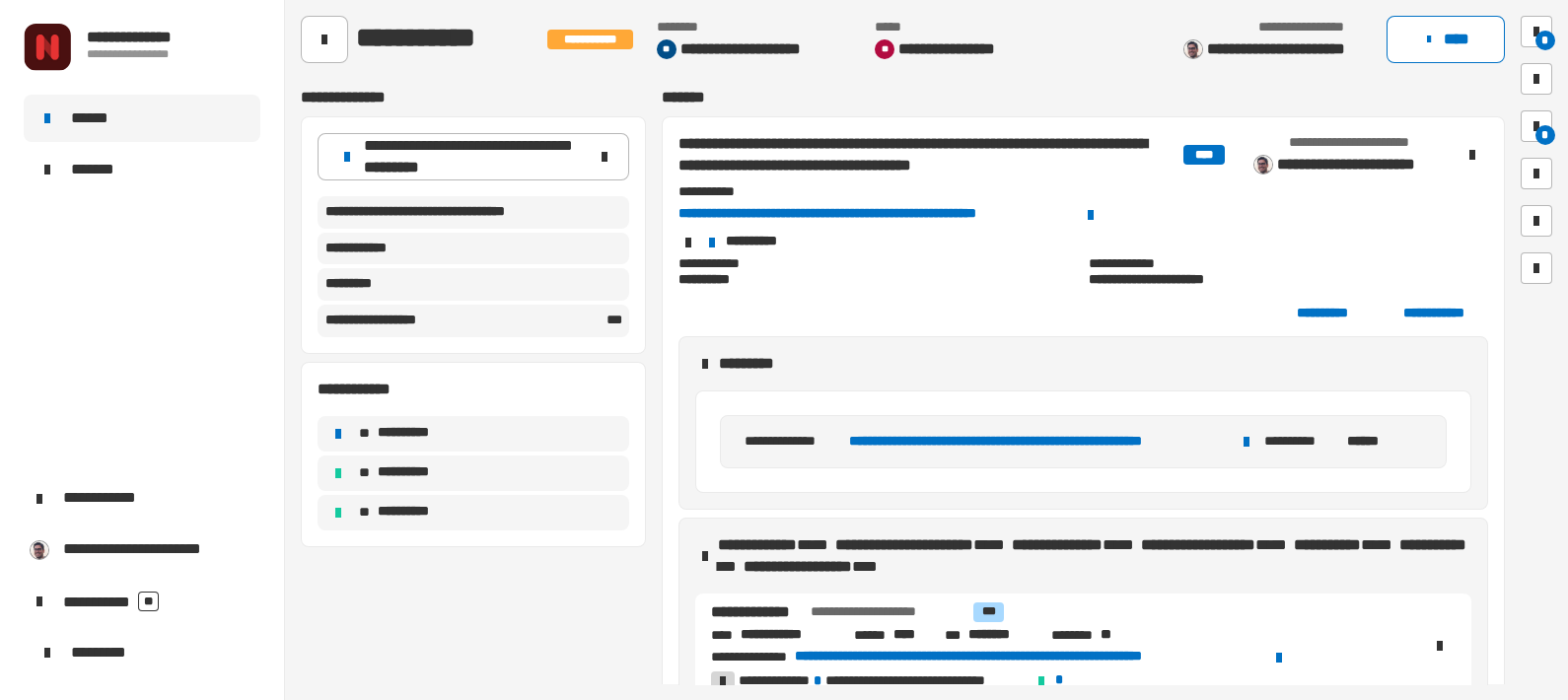 click on "**********" 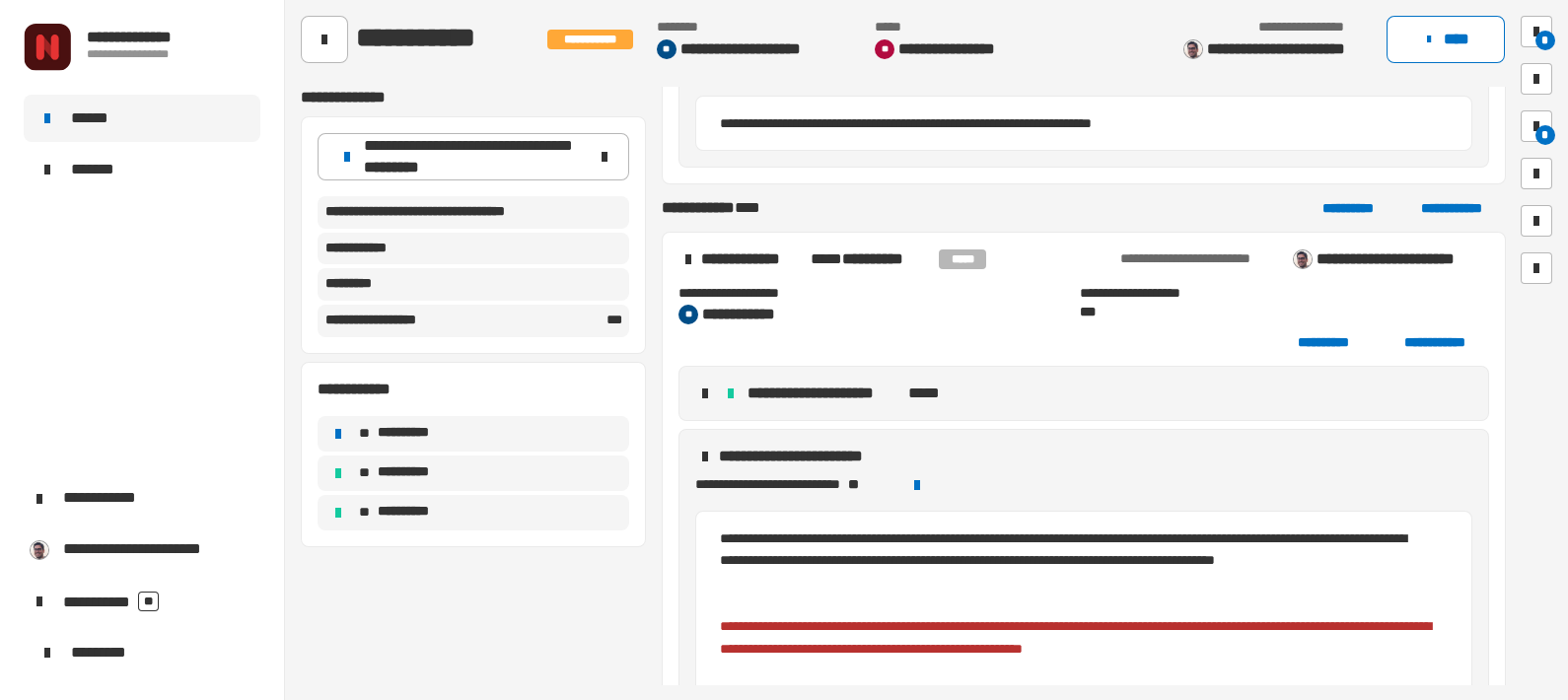 scroll, scrollTop: 4132, scrollLeft: 0, axis: vertical 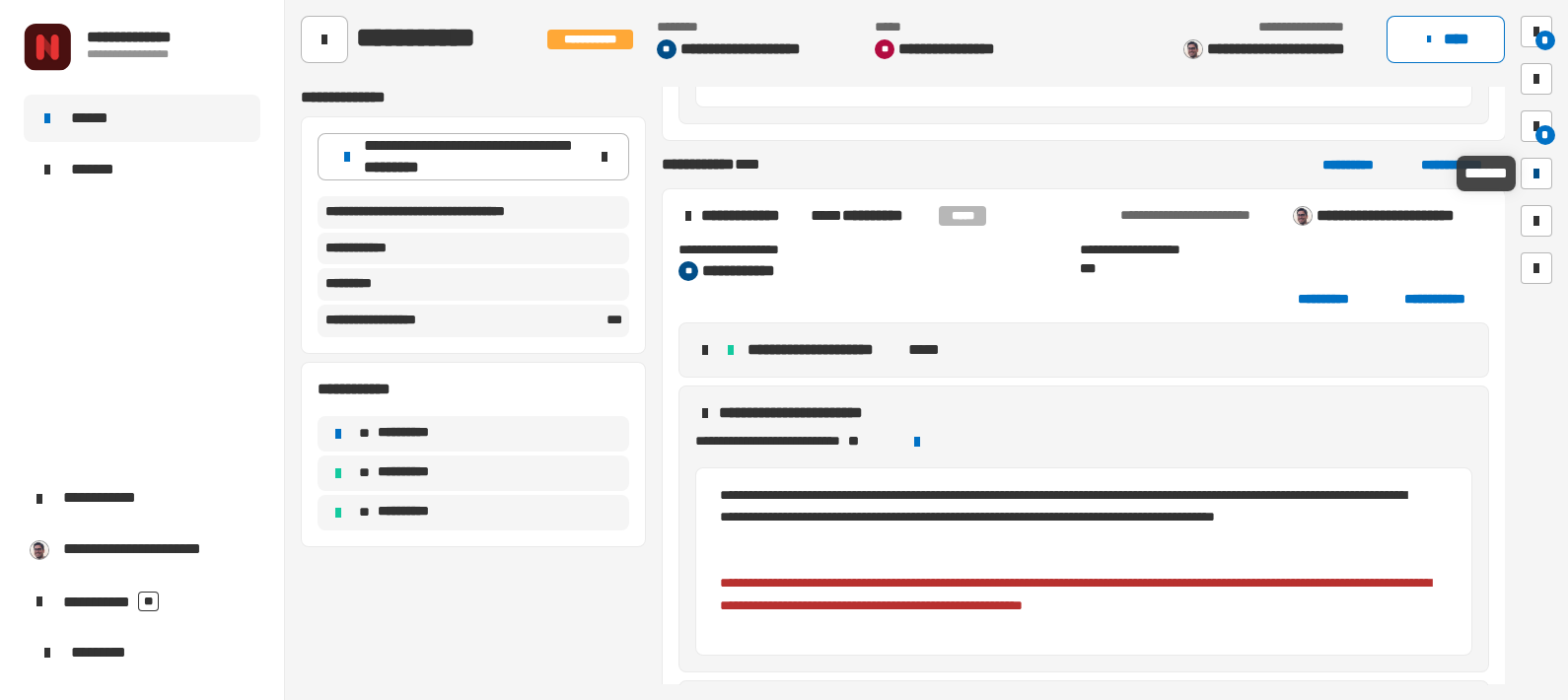 click at bounding box center (1536, 174) 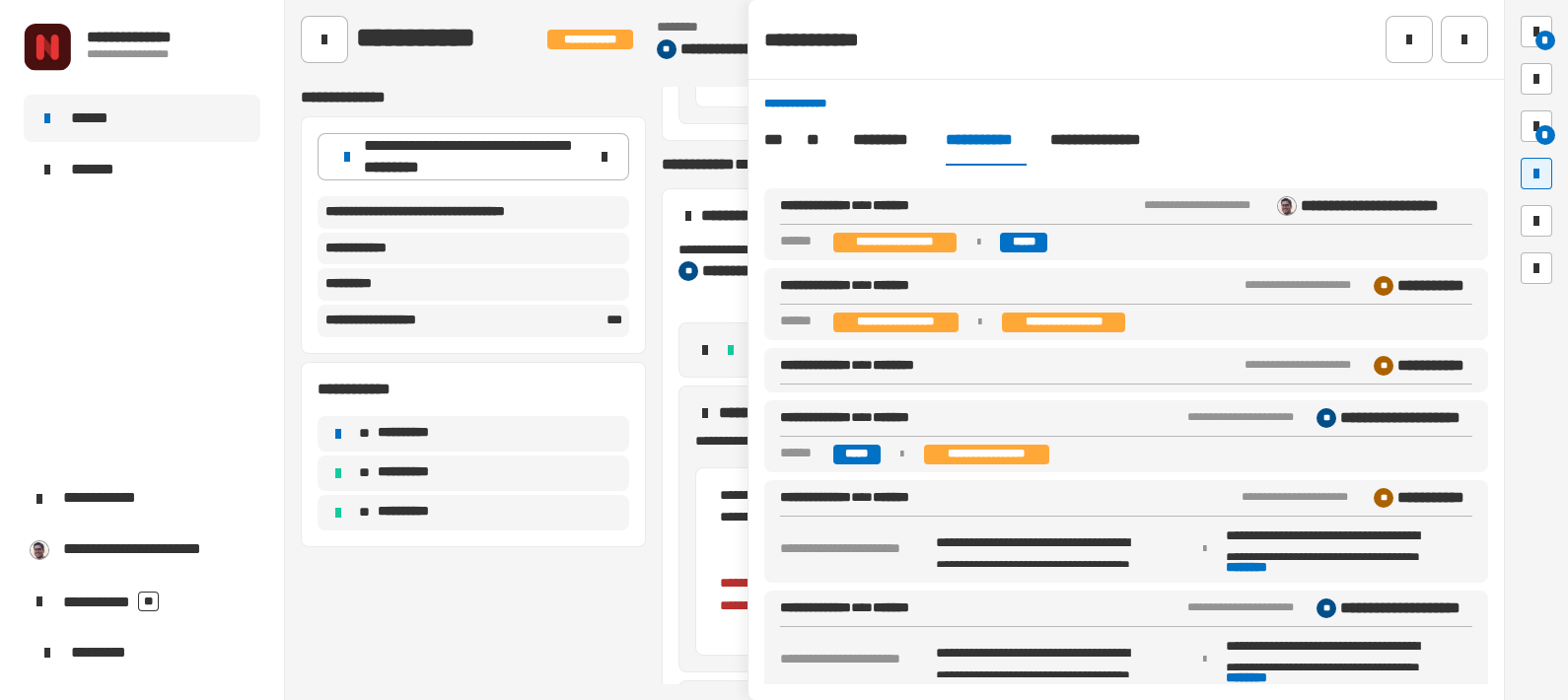click on "**" 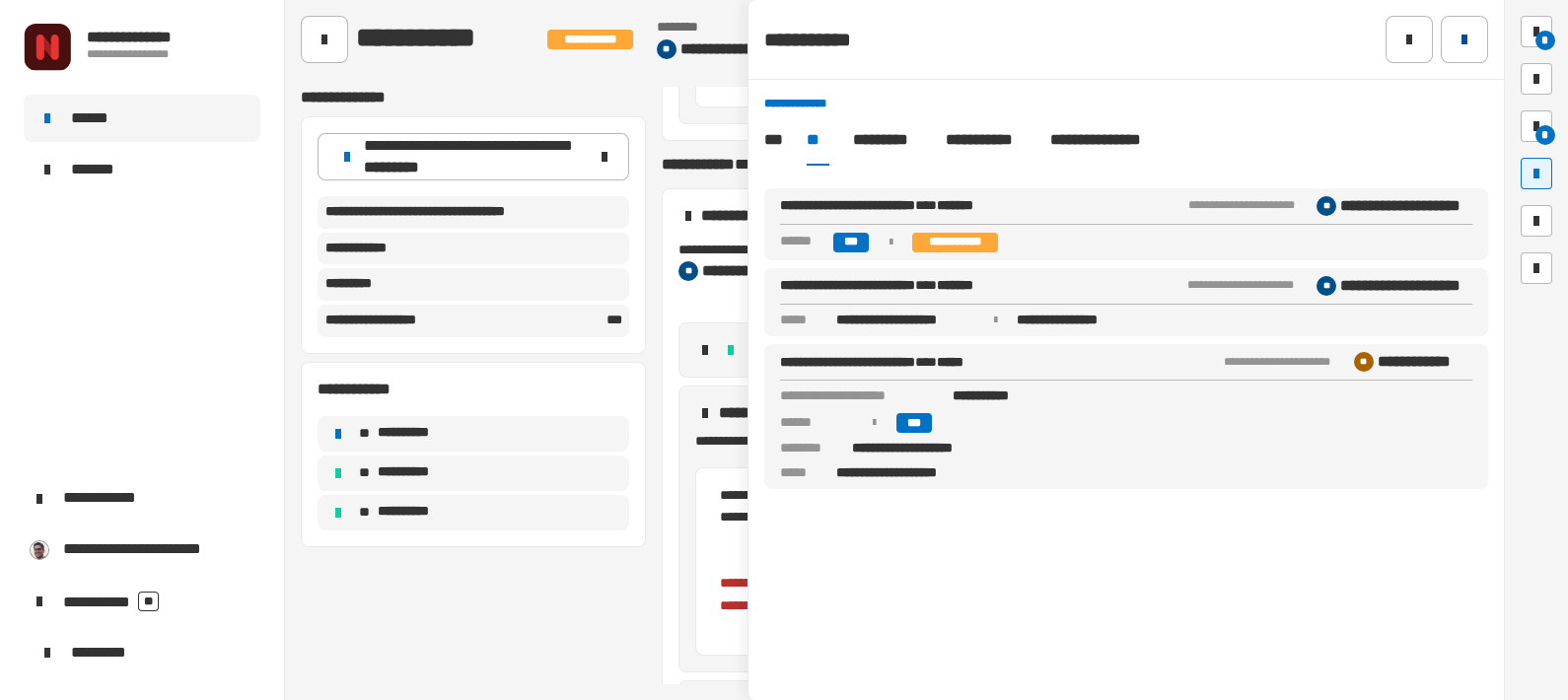 click 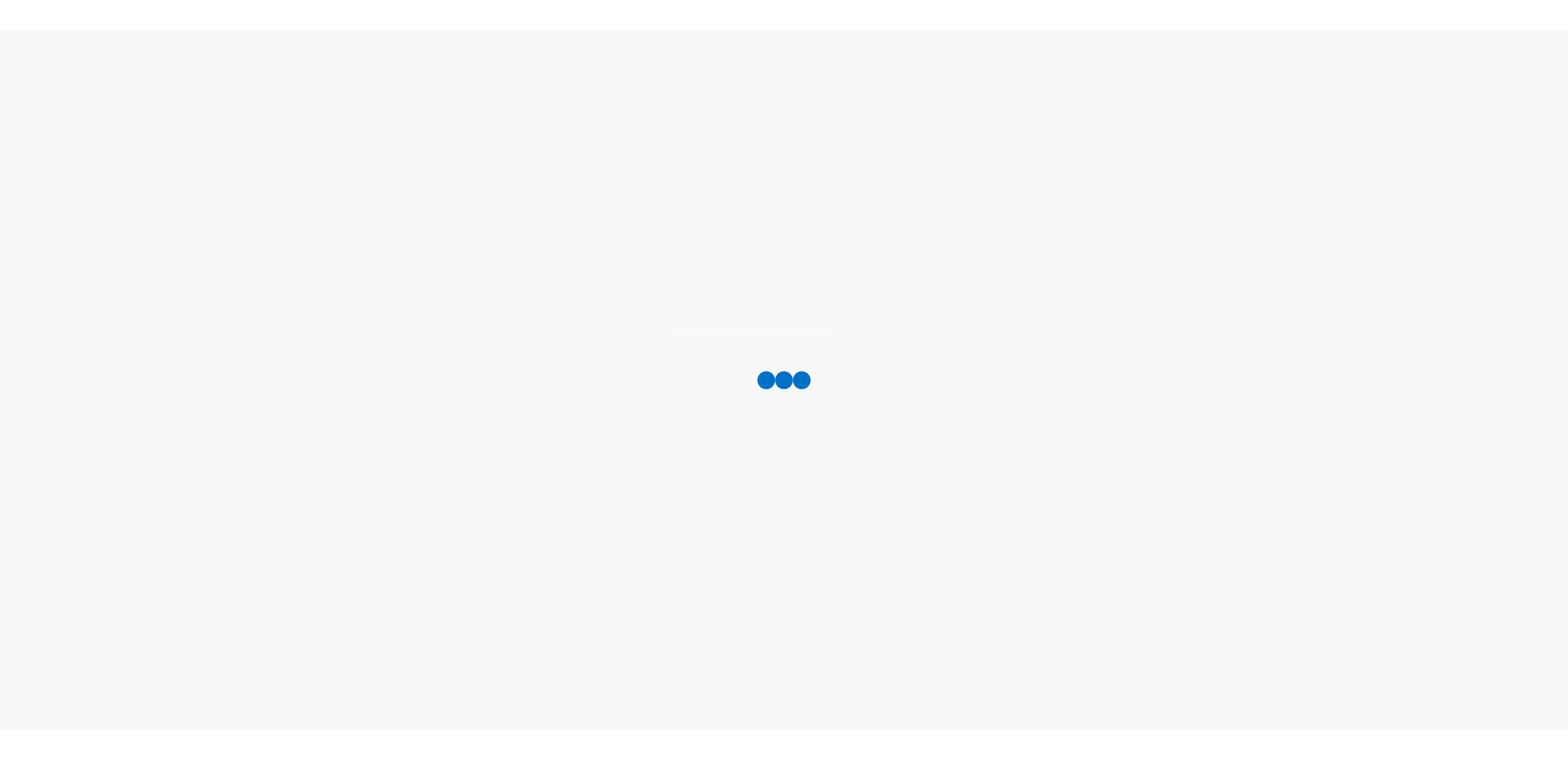 scroll, scrollTop: 0, scrollLeft: 0, axis: both 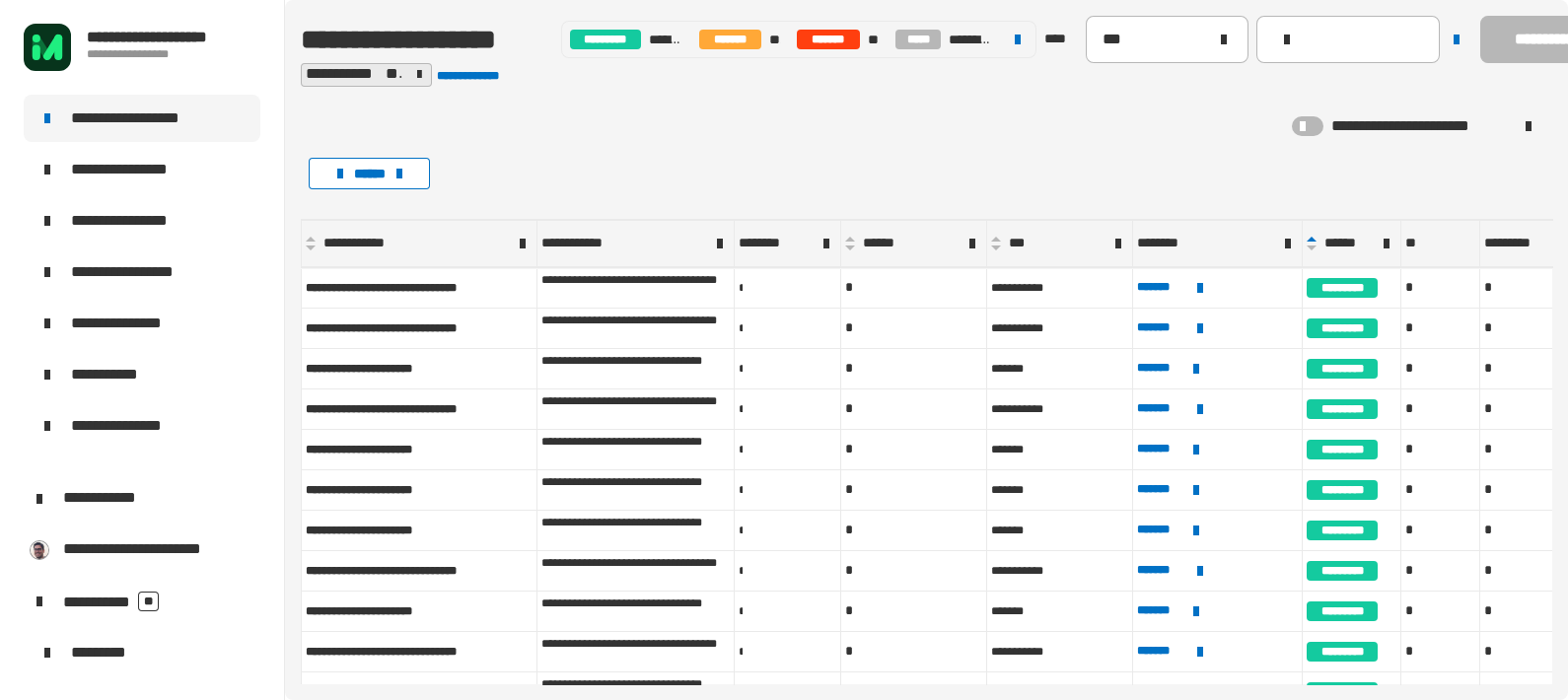 click 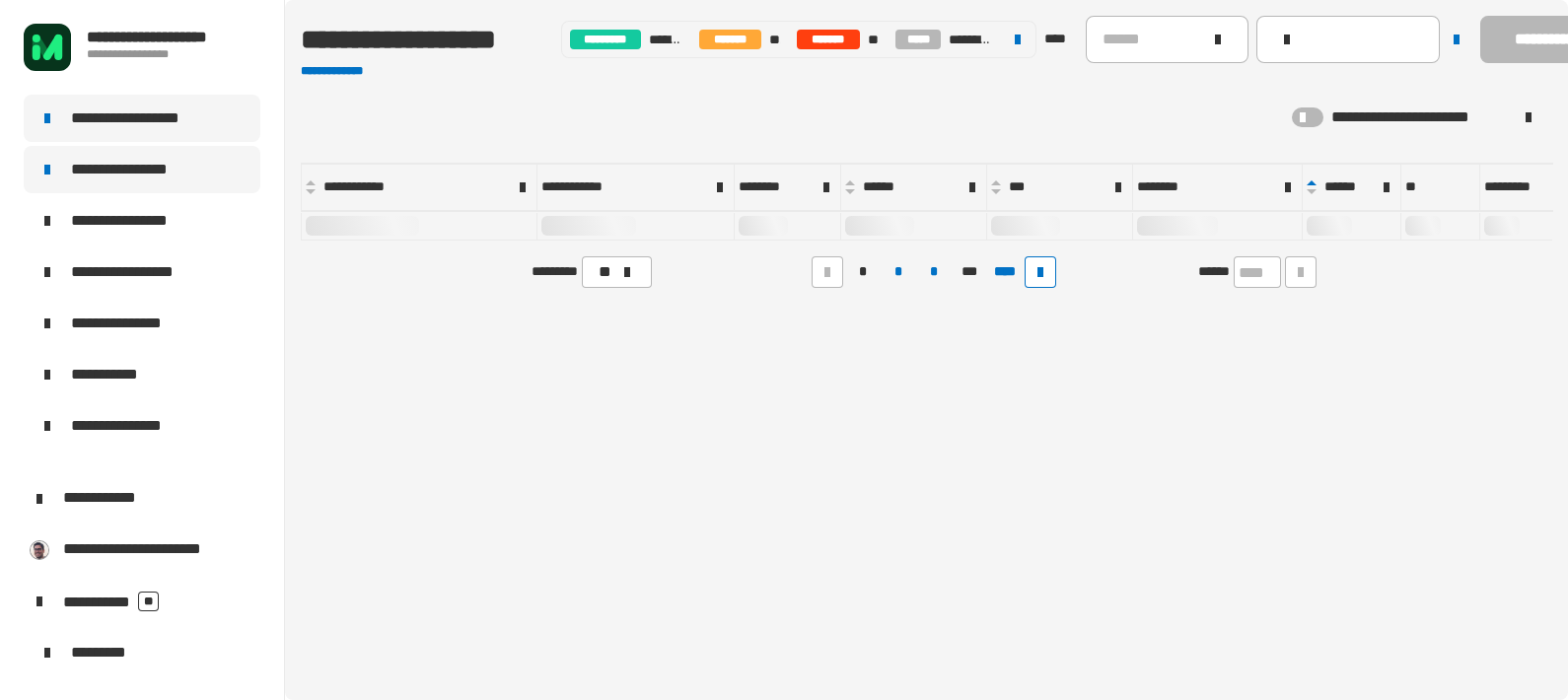 click on "**********" 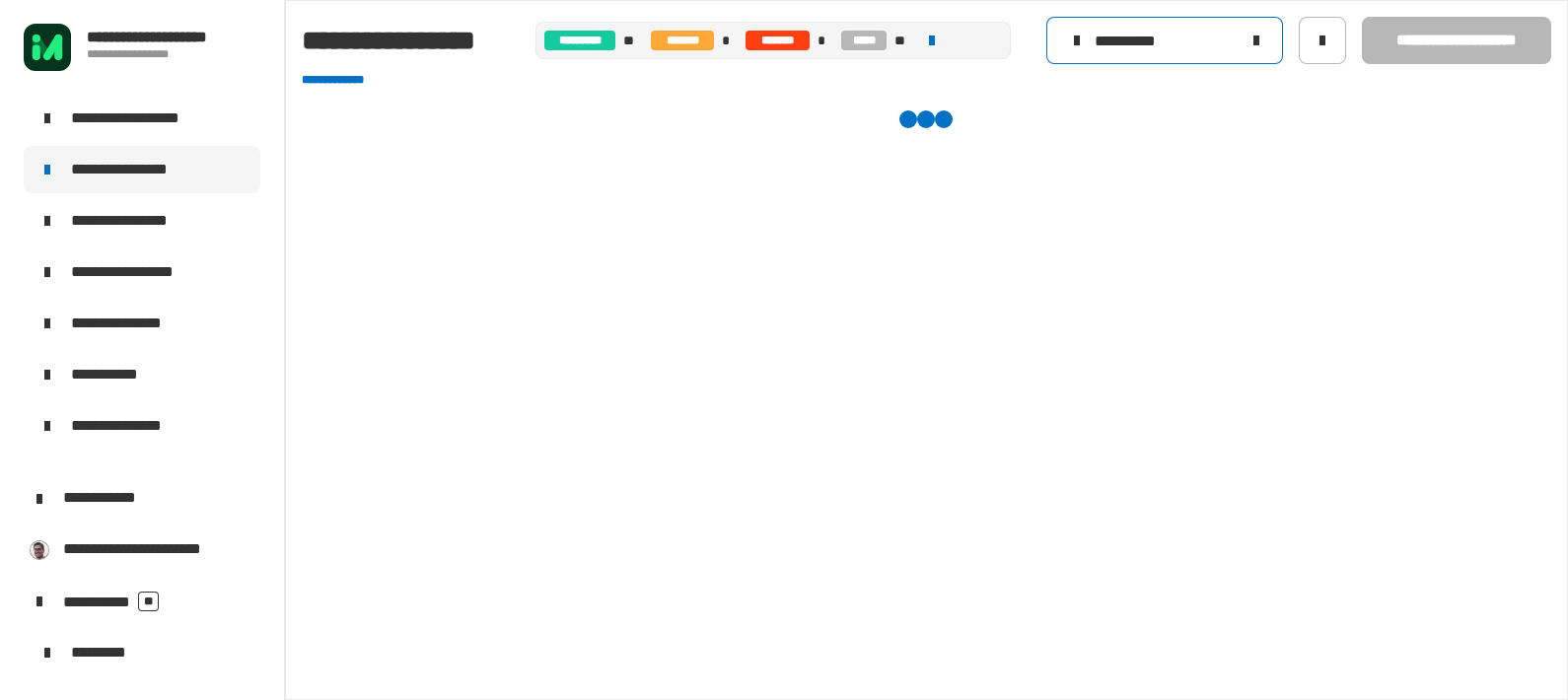 click 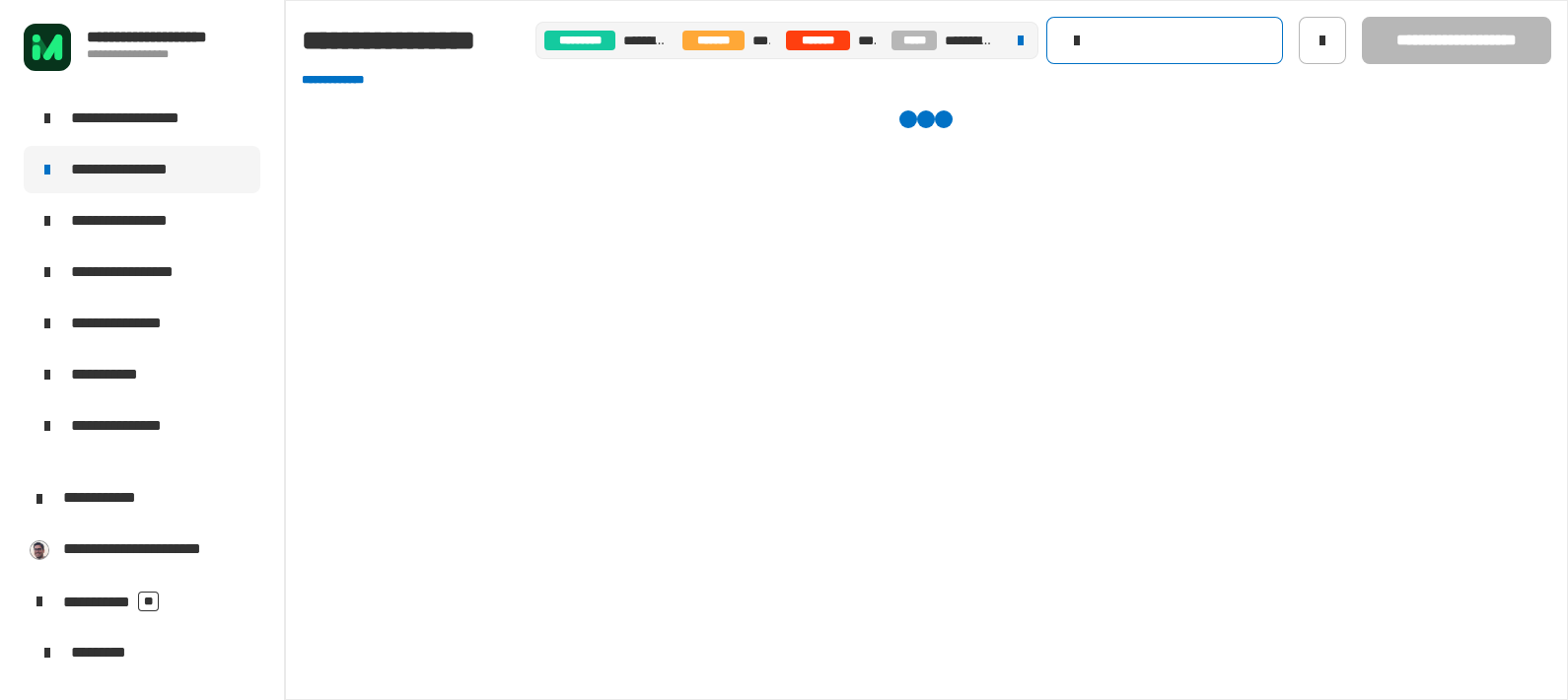 click 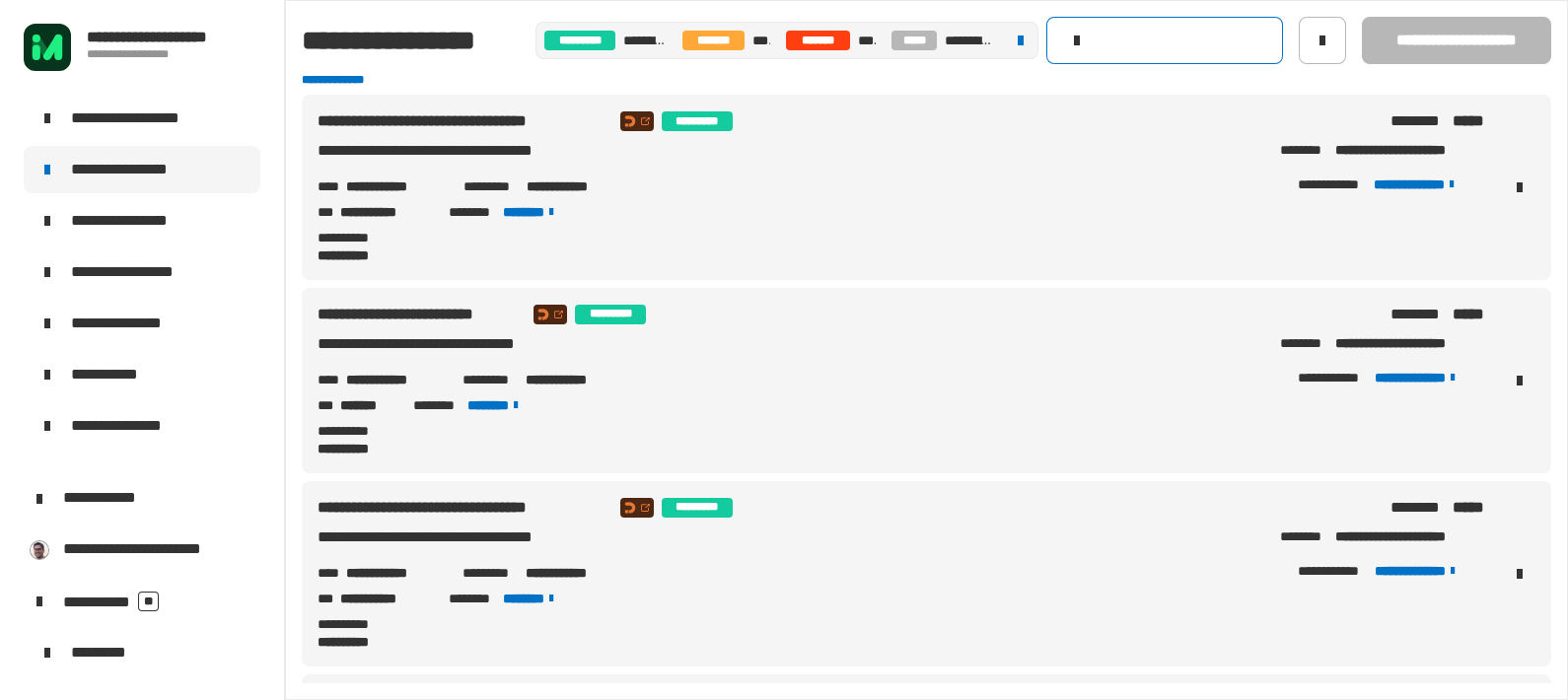 paste on "**********" 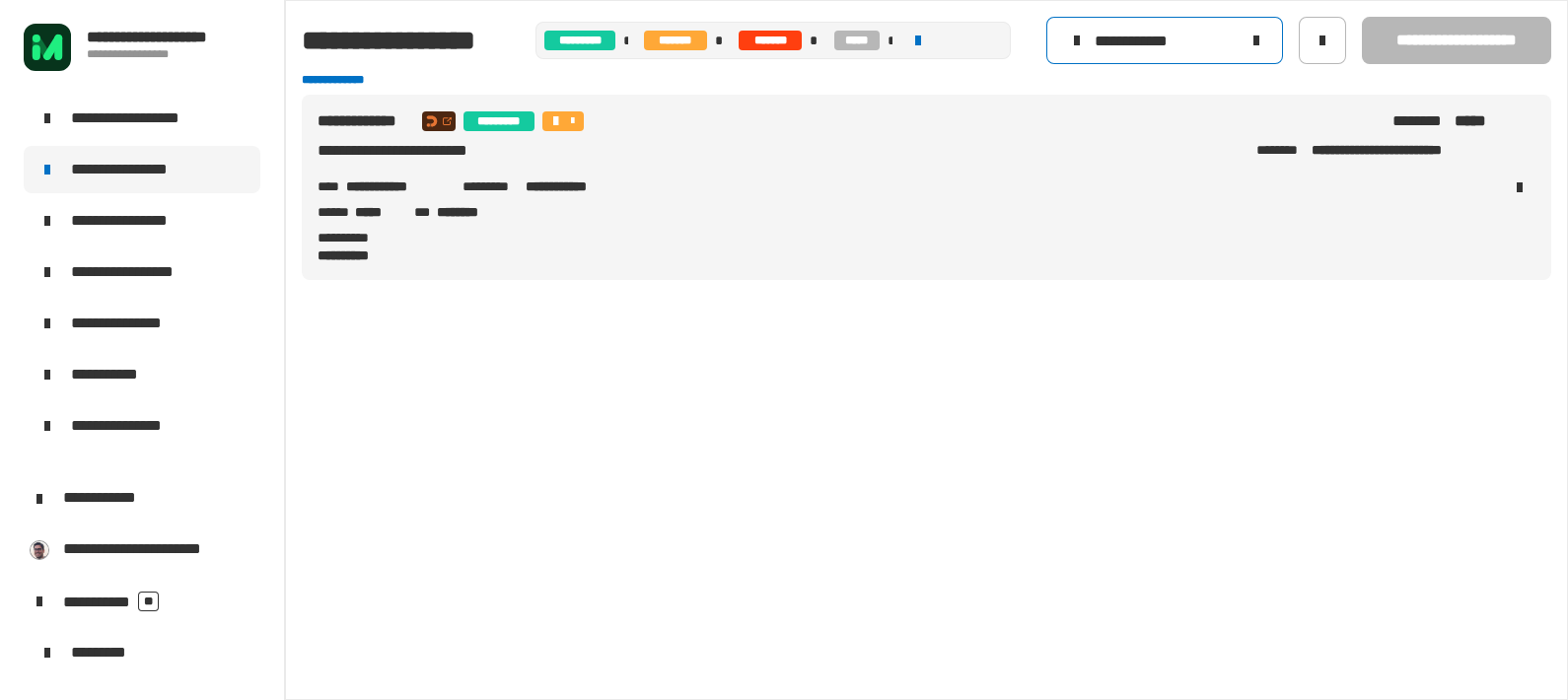 type on "**********" 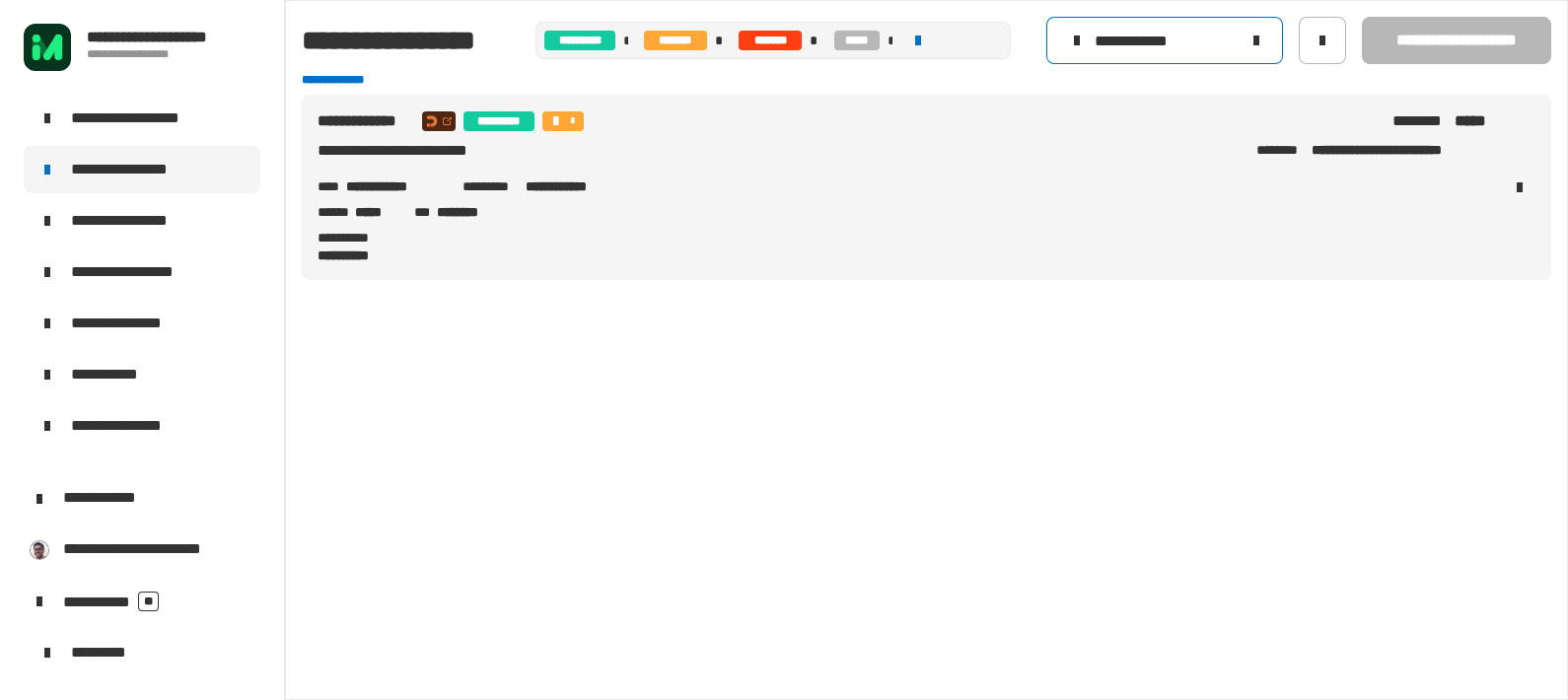 click 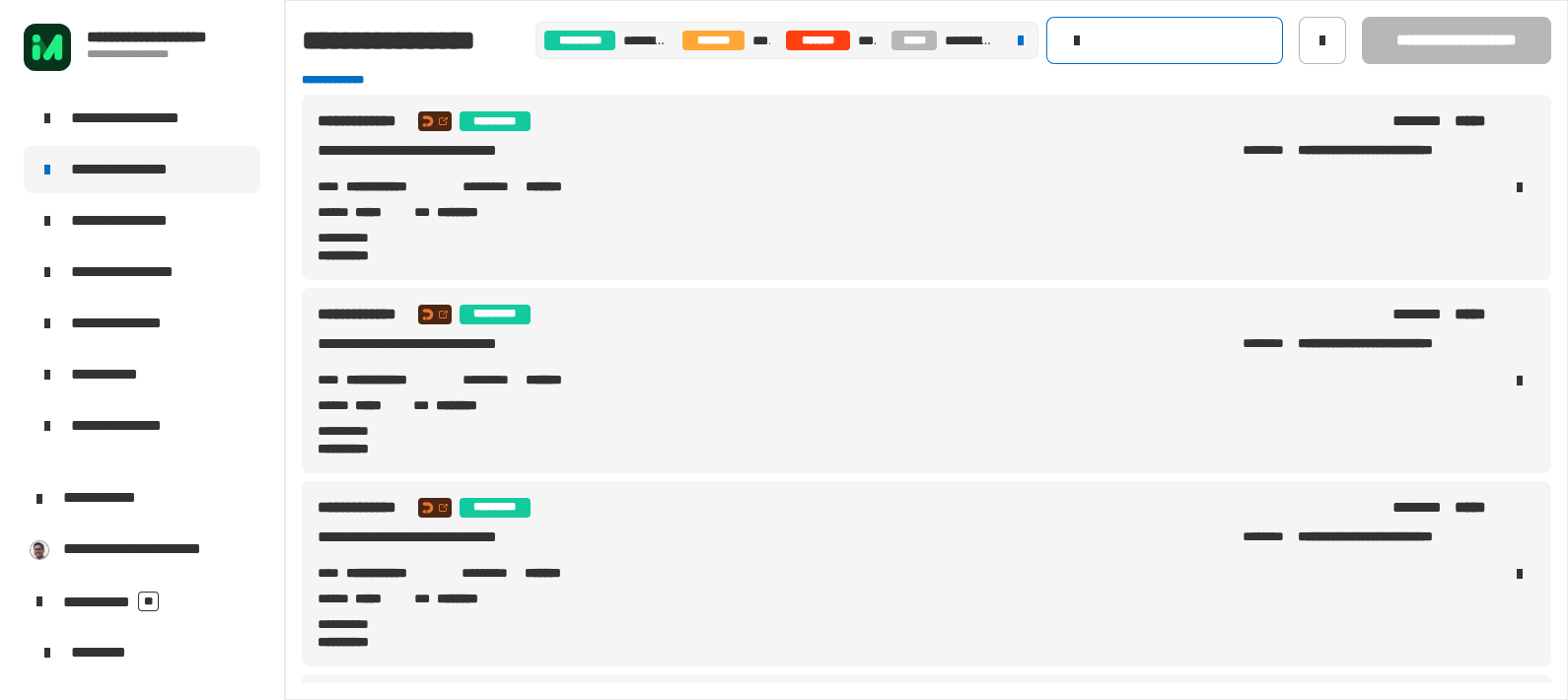 click 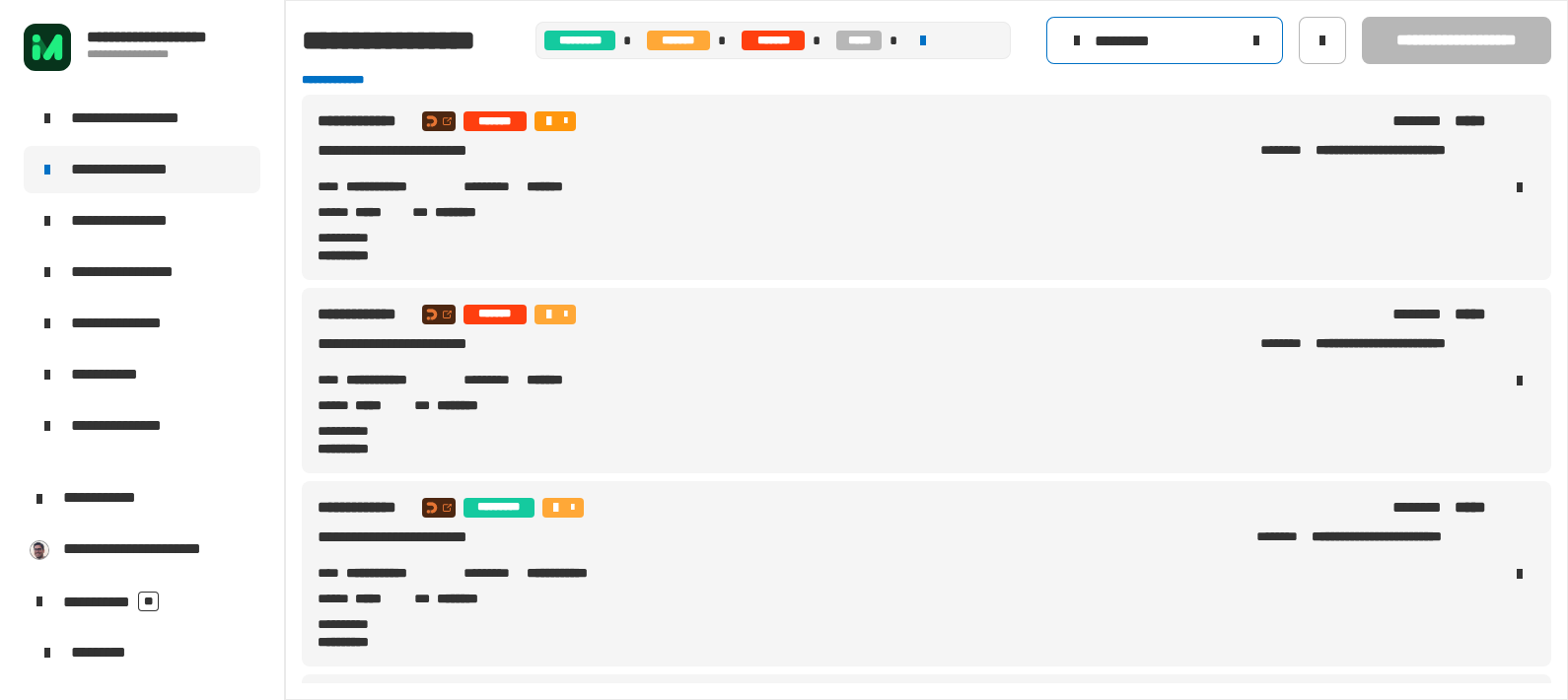 type on "*********" 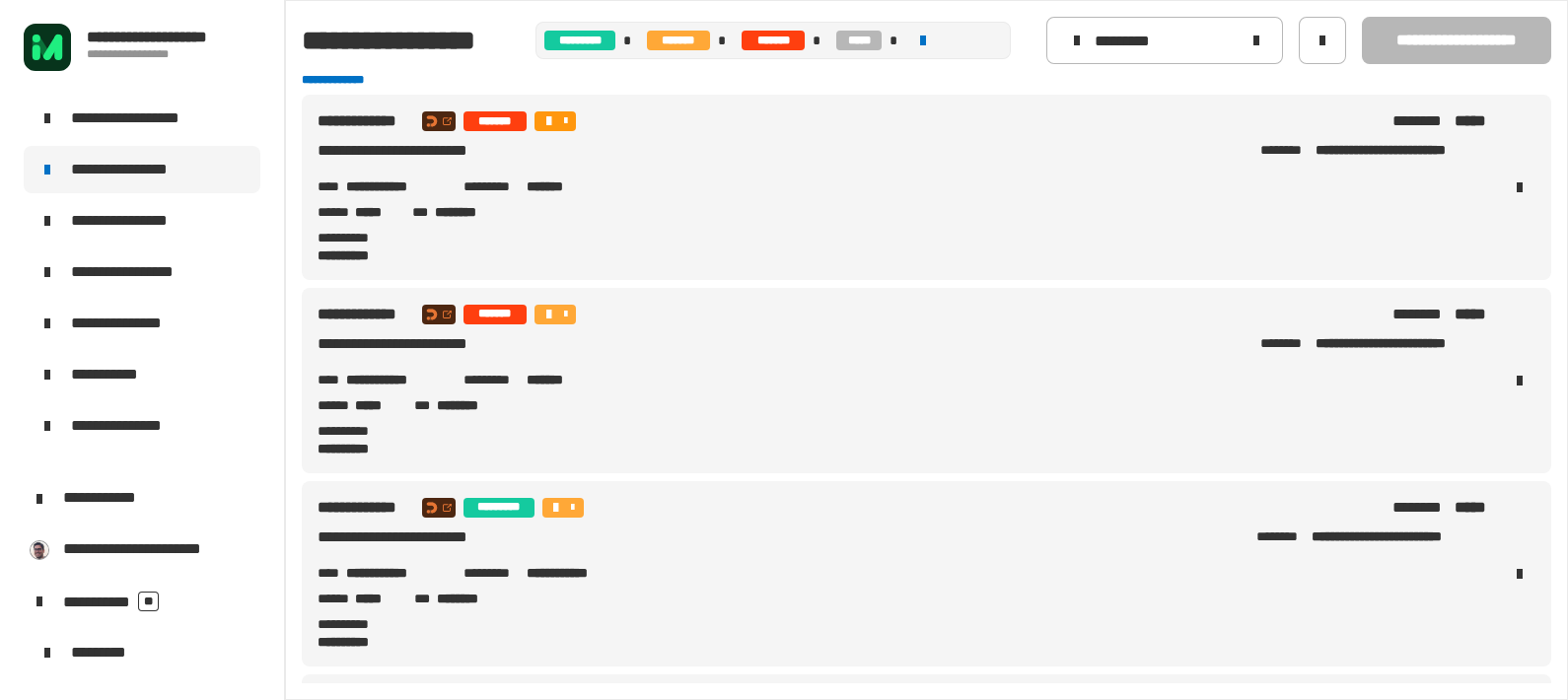 click 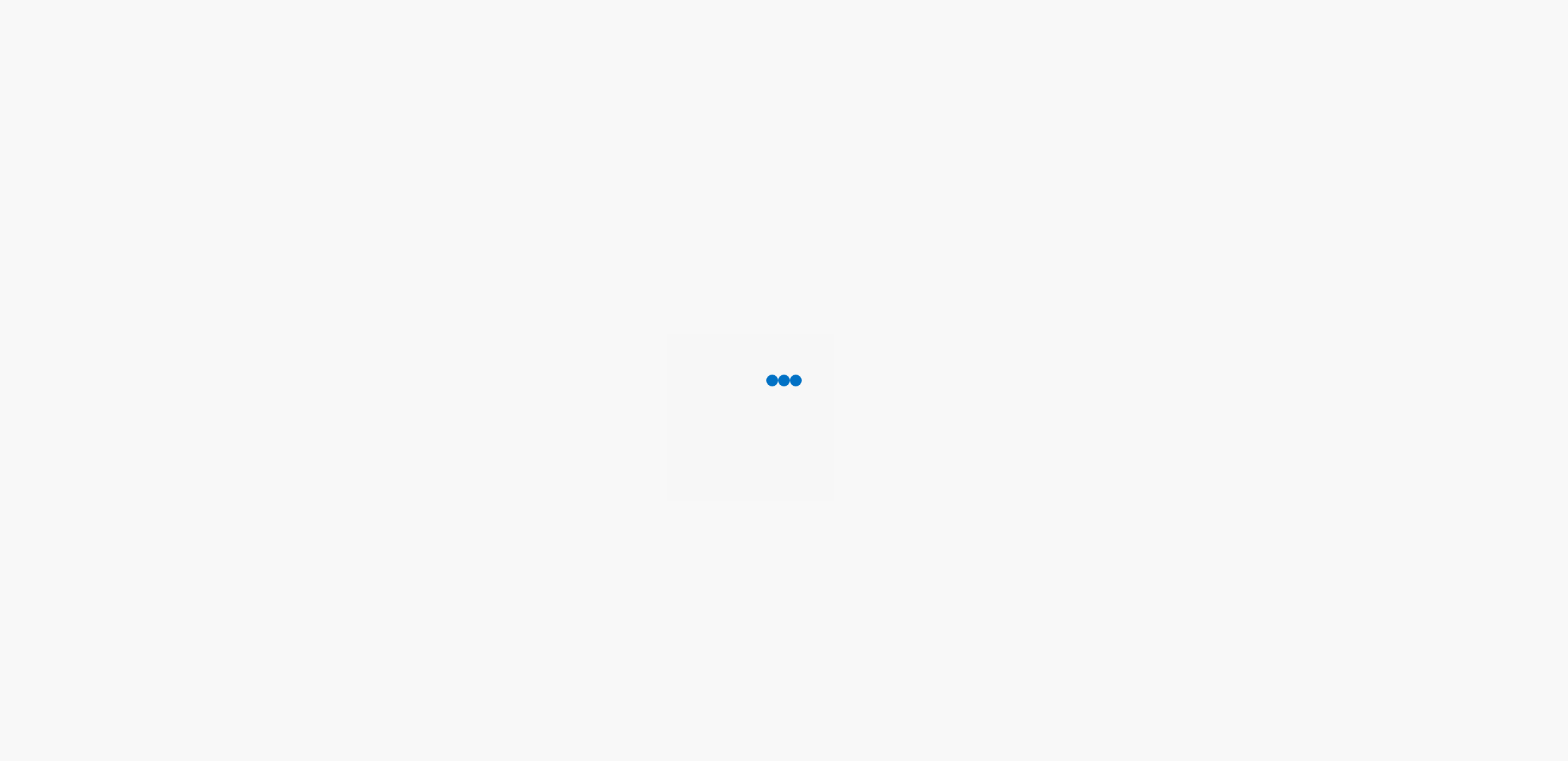 scroll, scrollTop: 0, scrollLeft: 0, axis: both 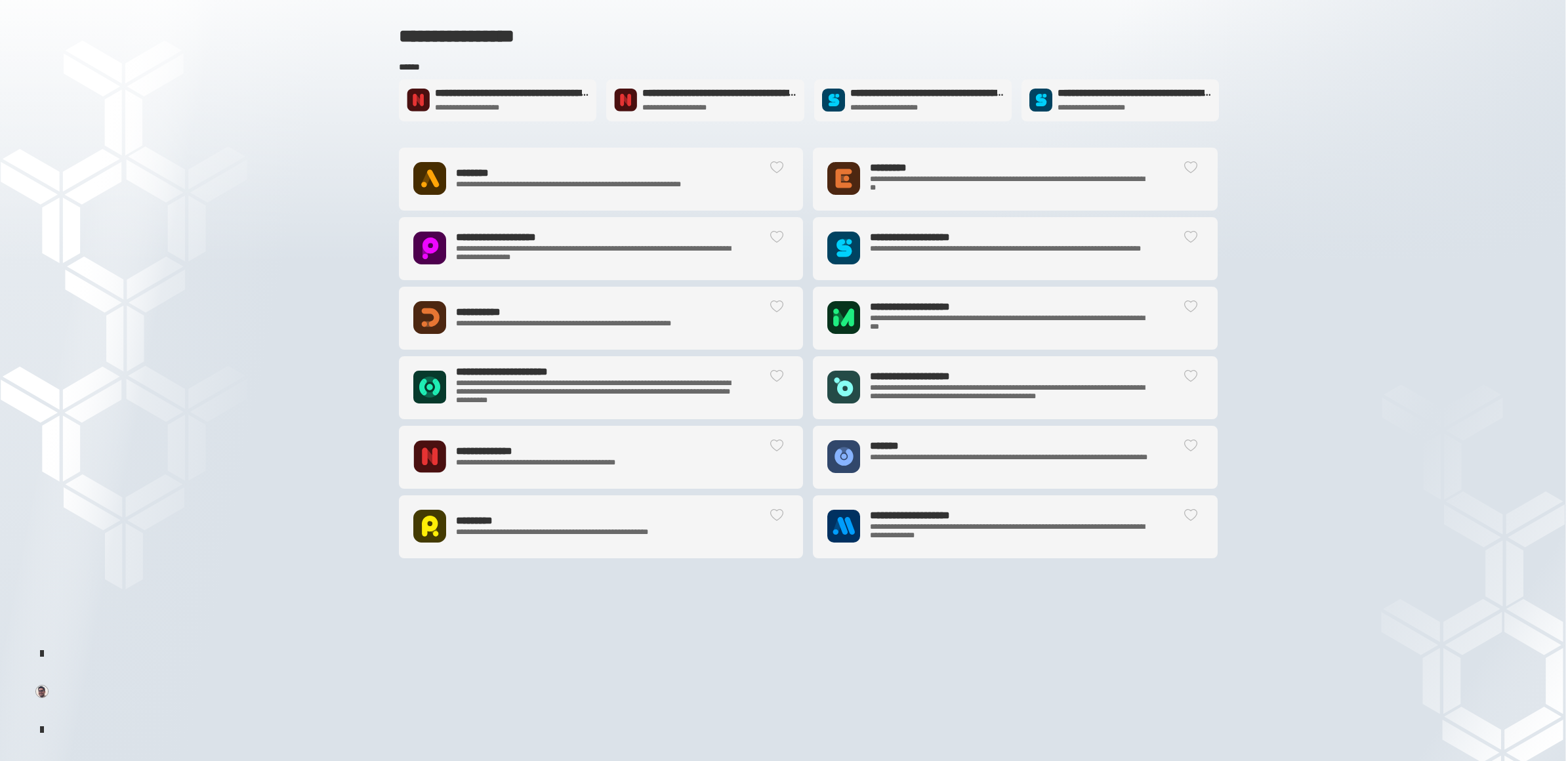click on "**********" 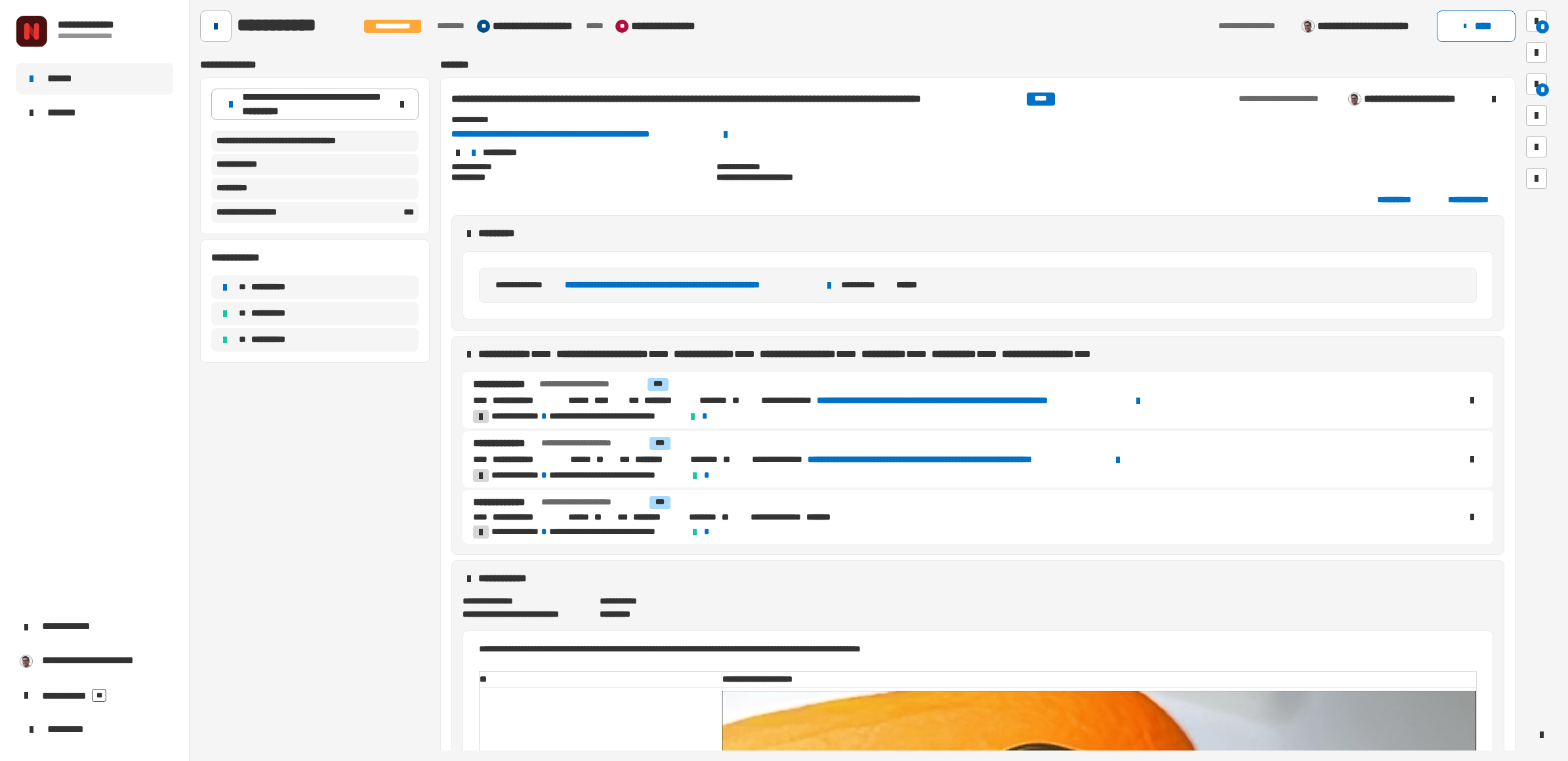 click 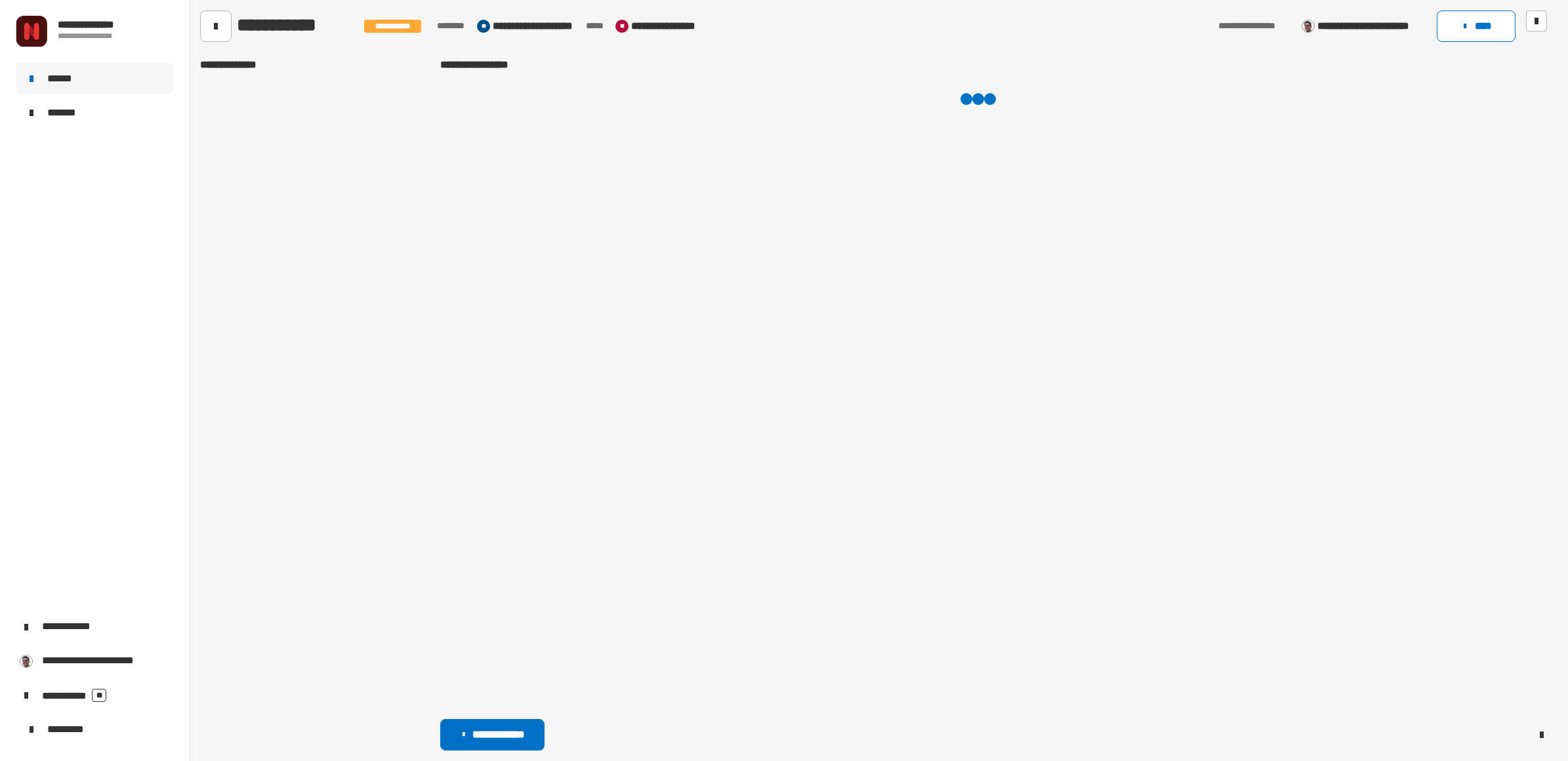 click 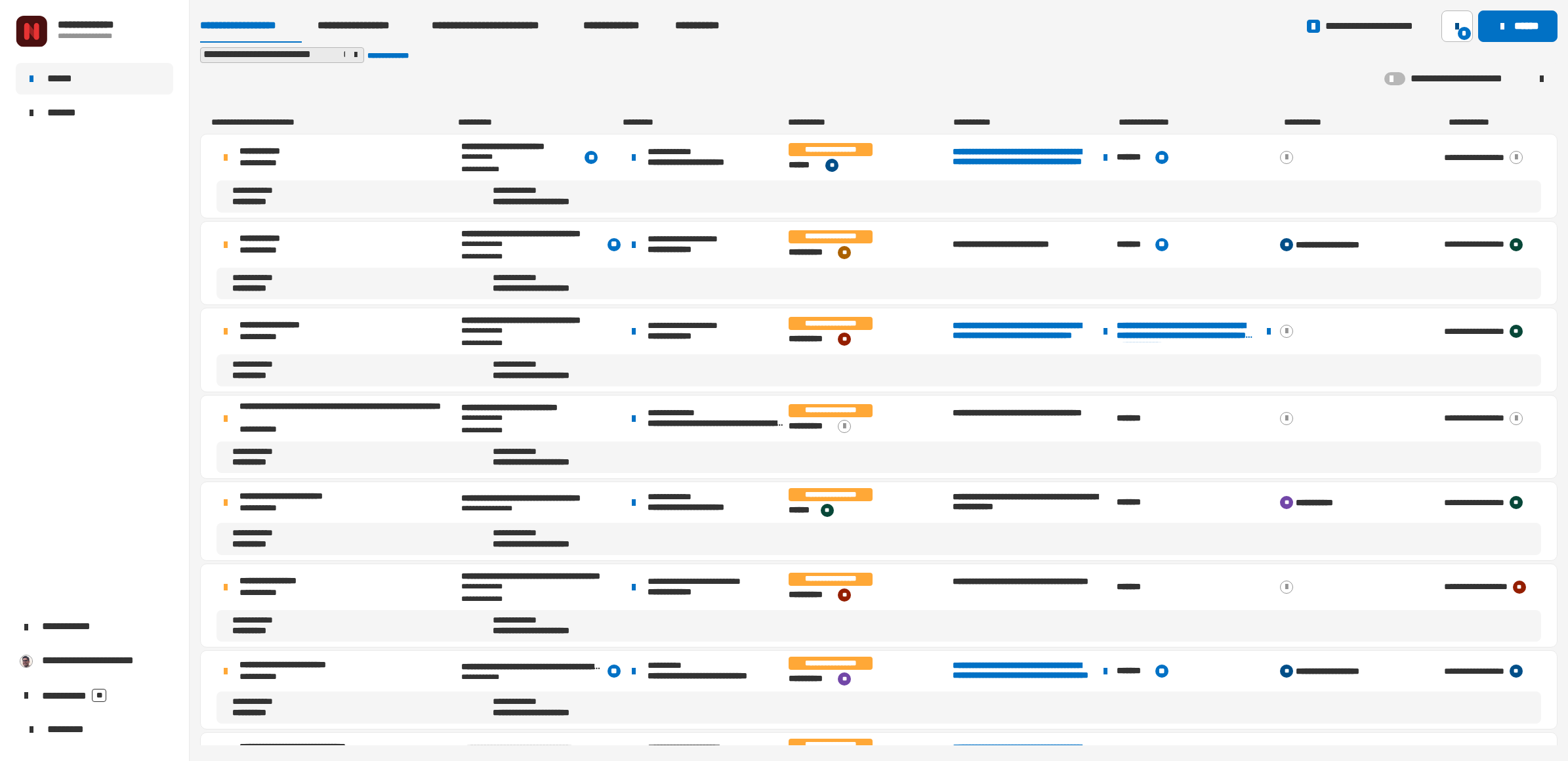 click 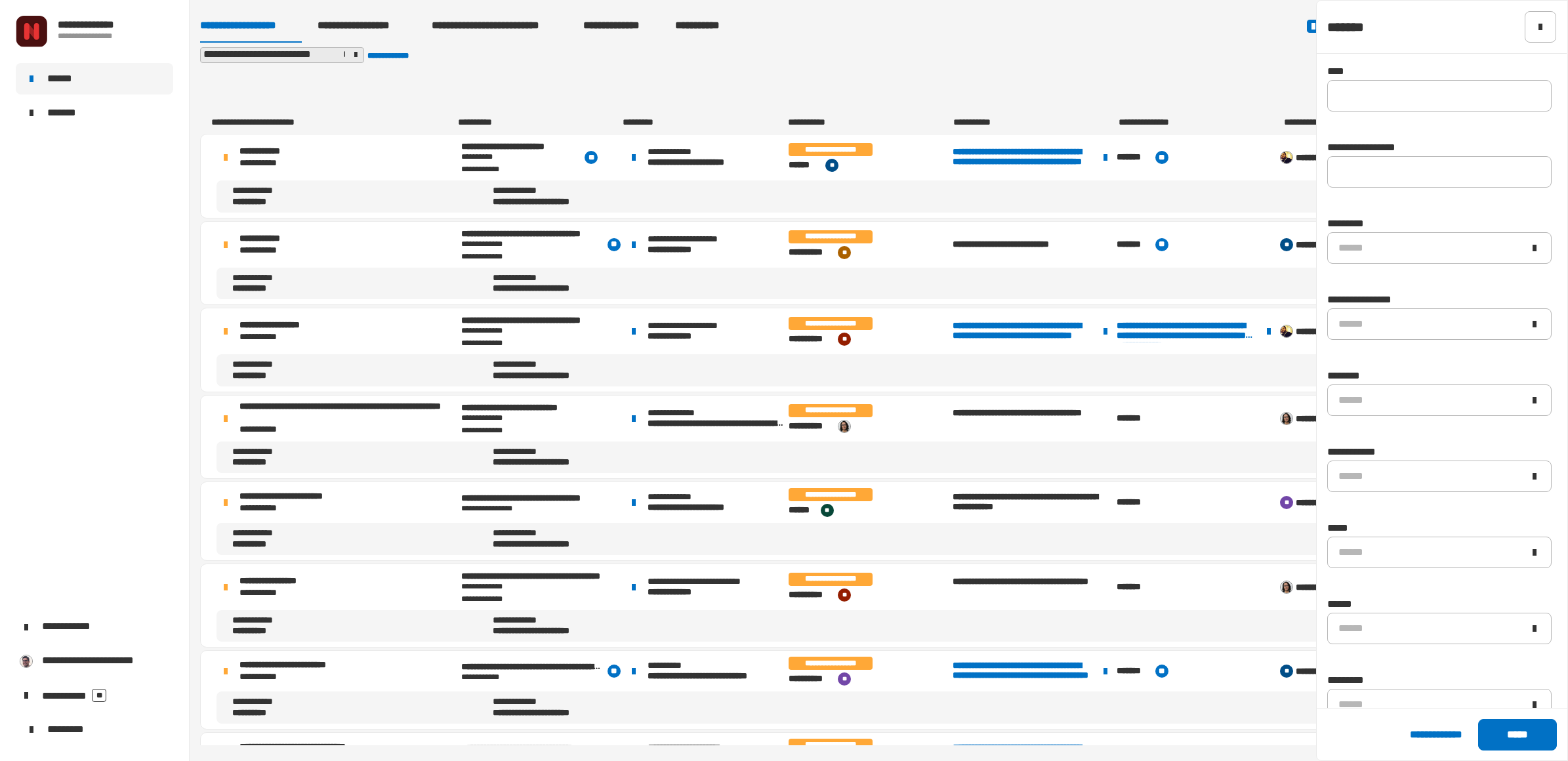 click on "**********" 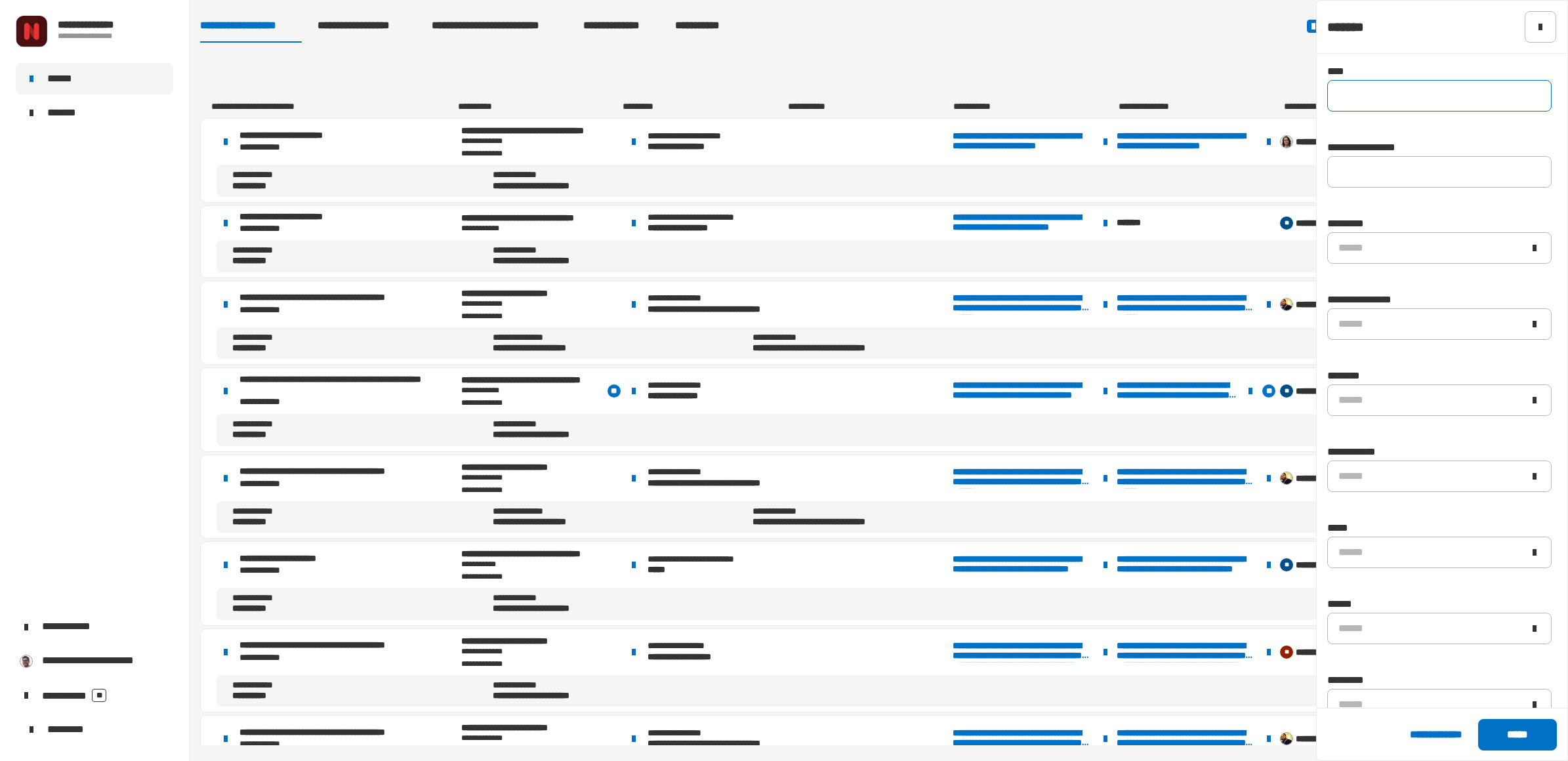 click 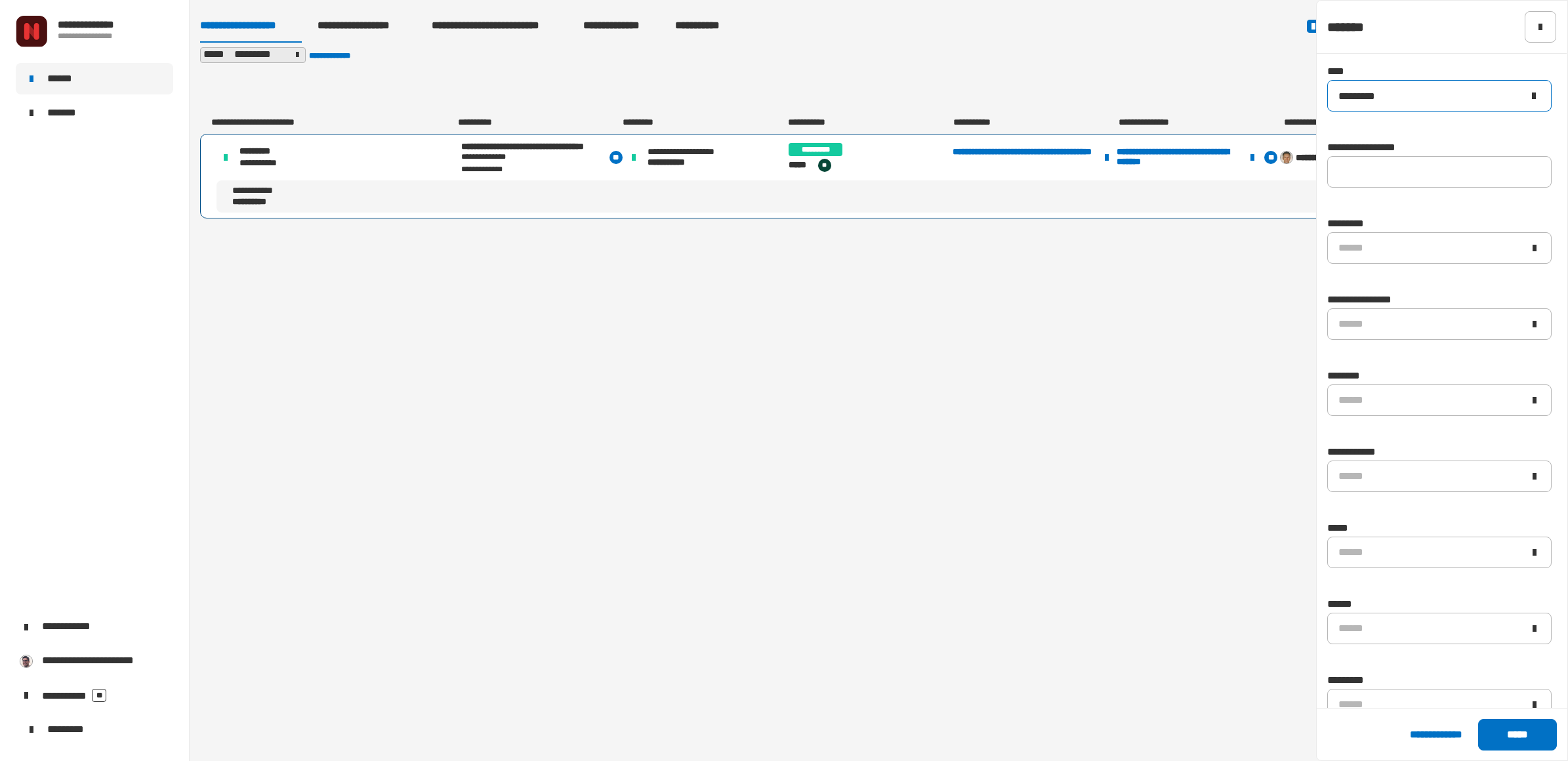 type on "*********" 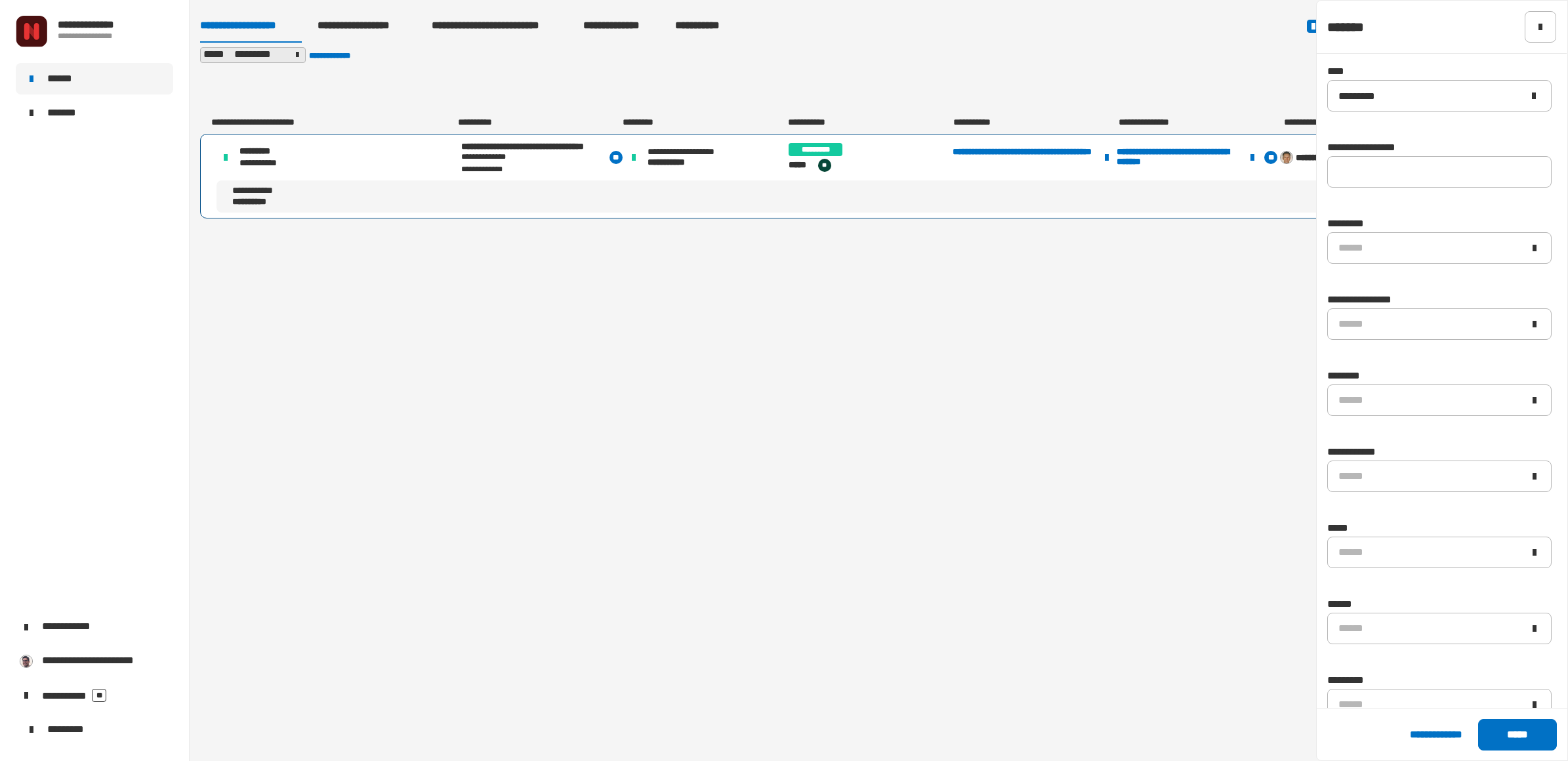 click on "**********" at bounding box center [878, 176] 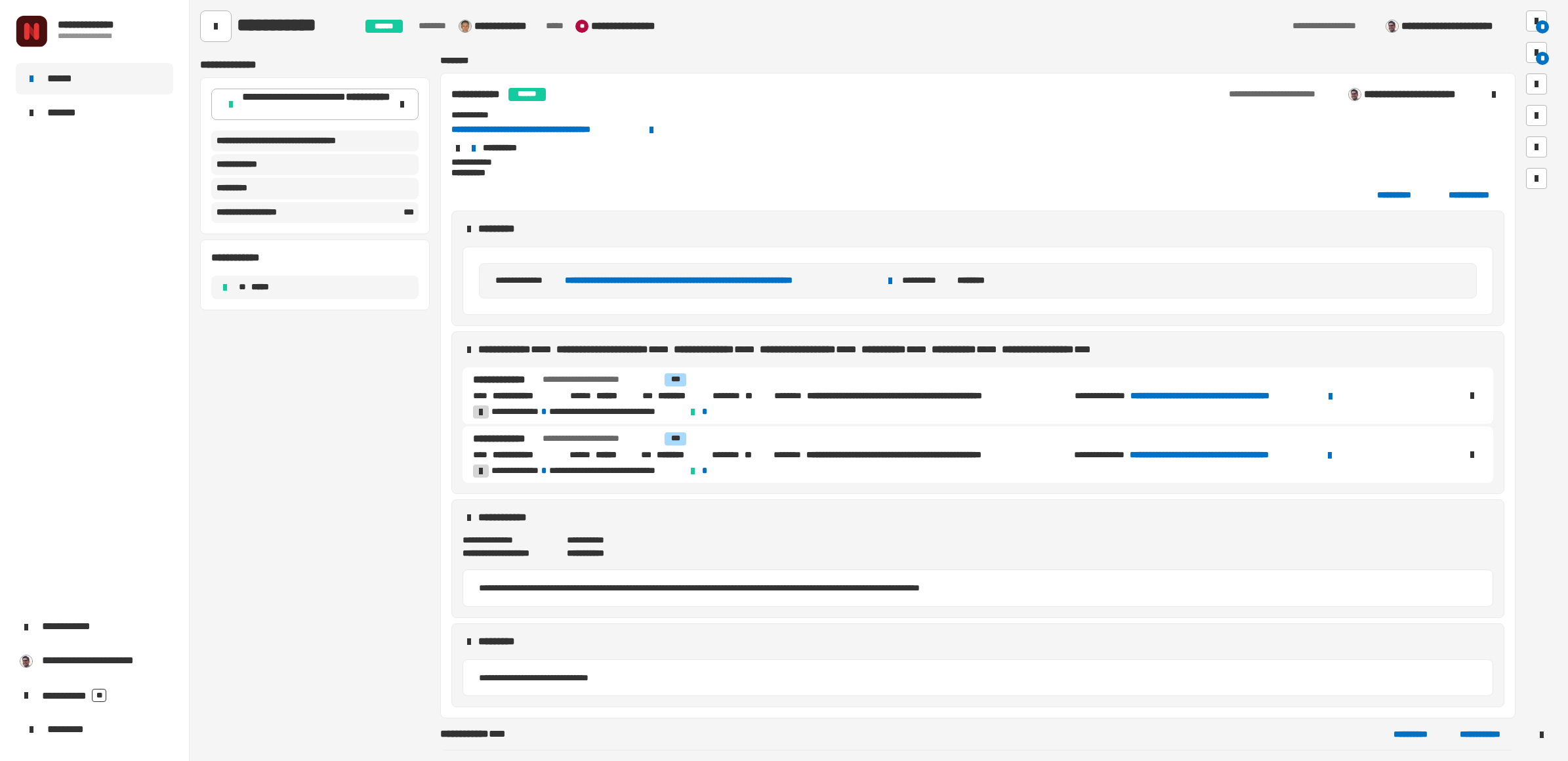 scroll, scrollTop: 0, scrollLeft: 0, axis: both 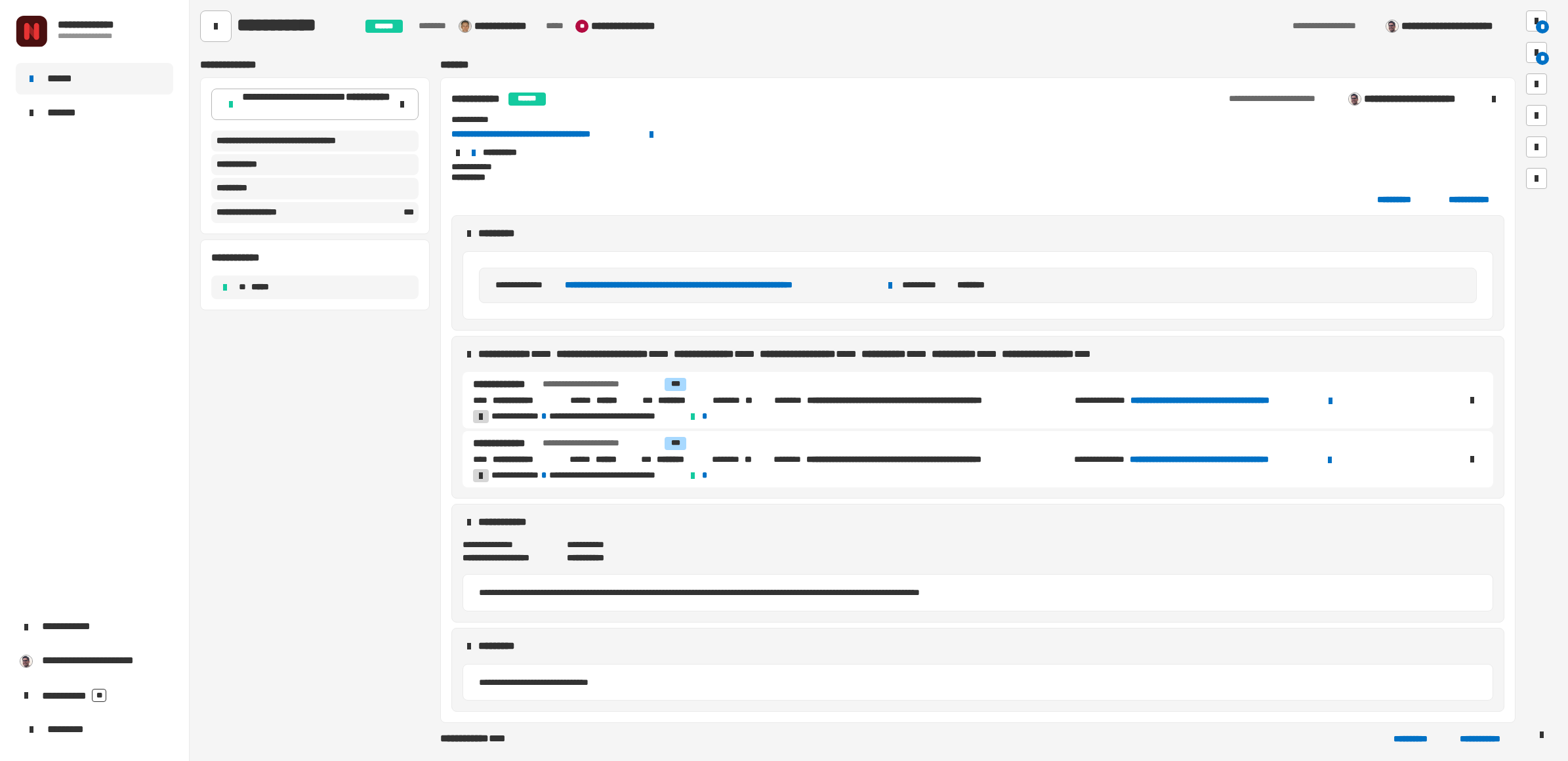 click on "**********" at bounding box center [1224, 401] 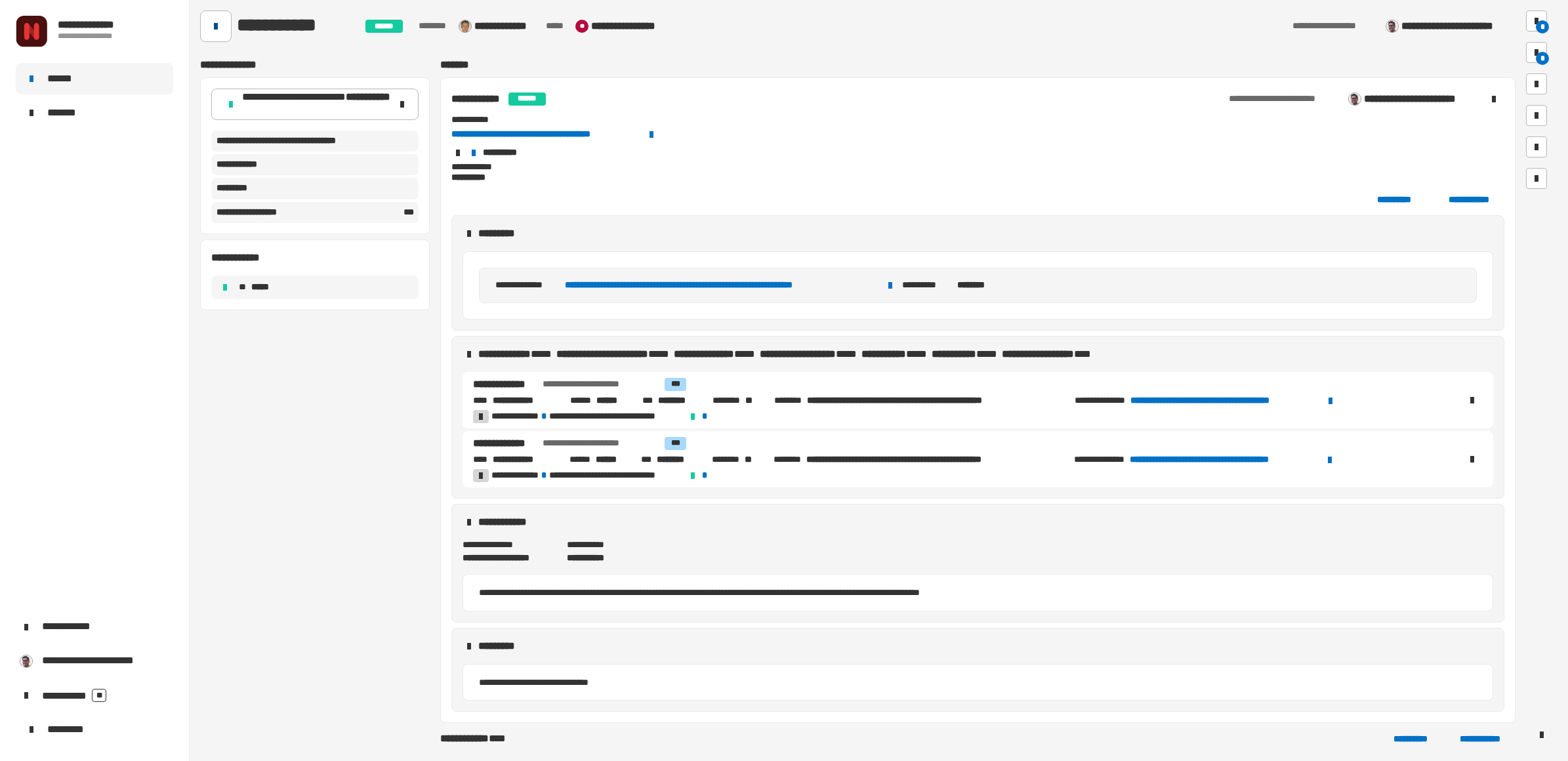 click 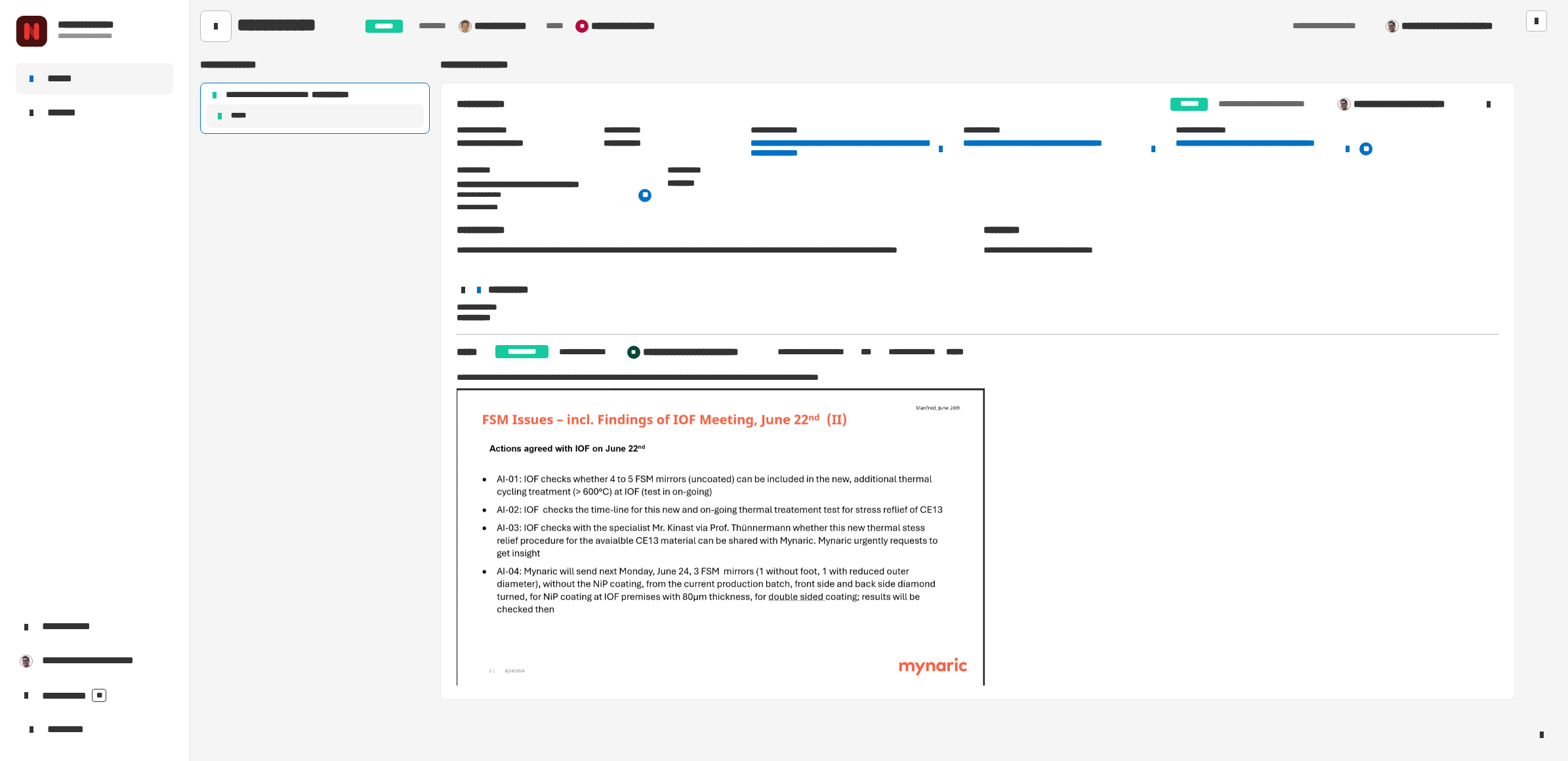 click 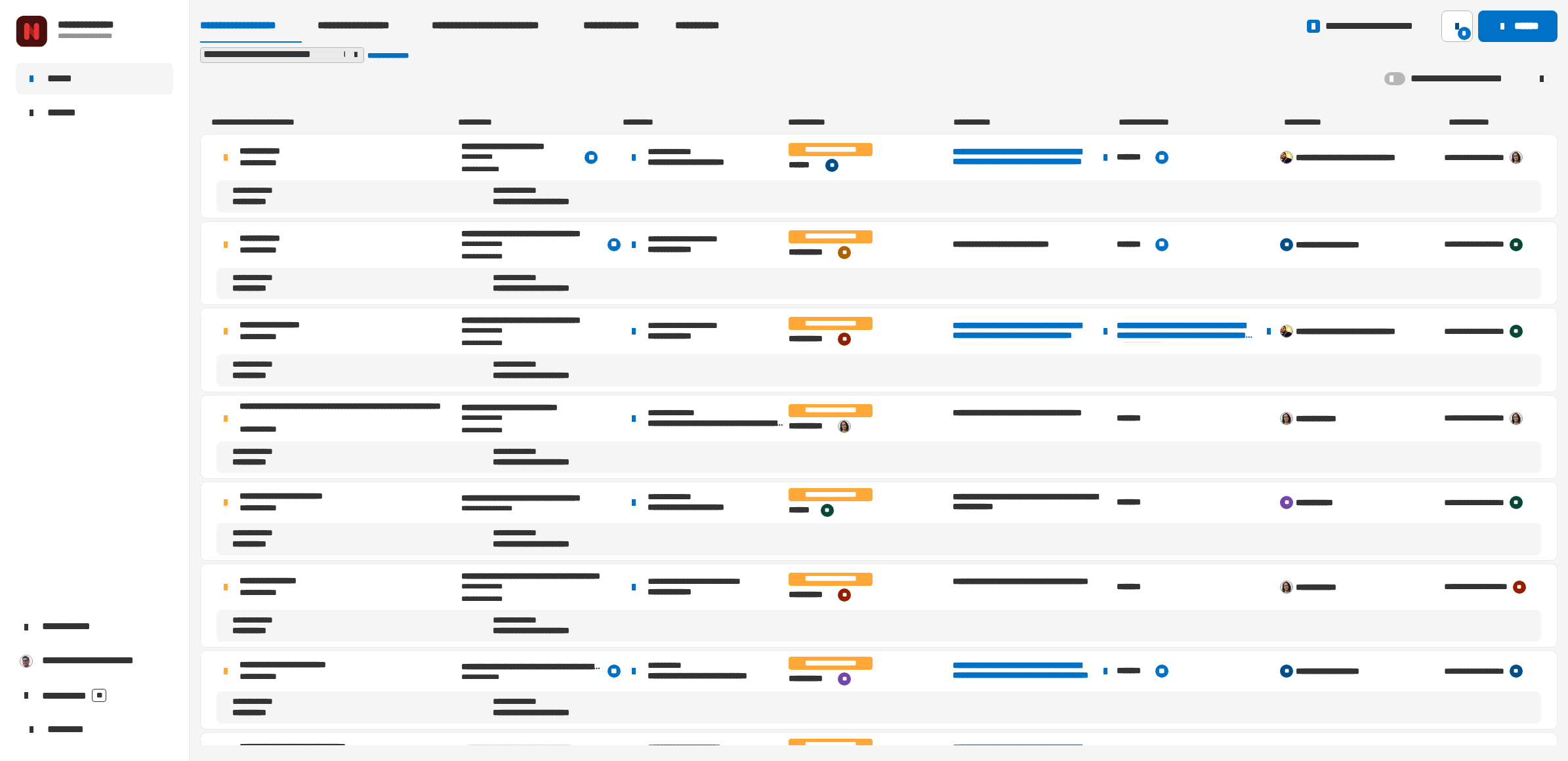 click on "*" 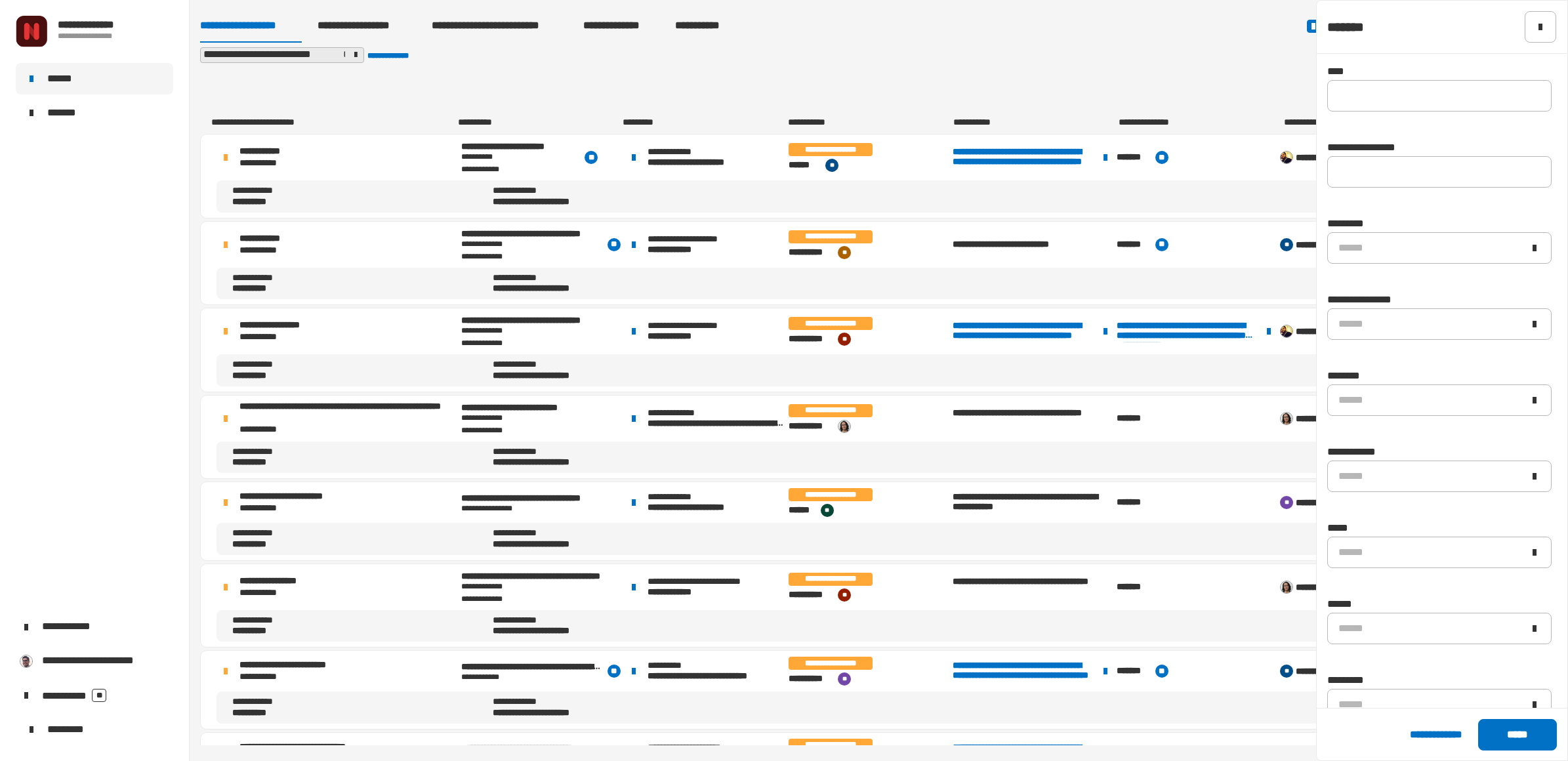click on "**********" 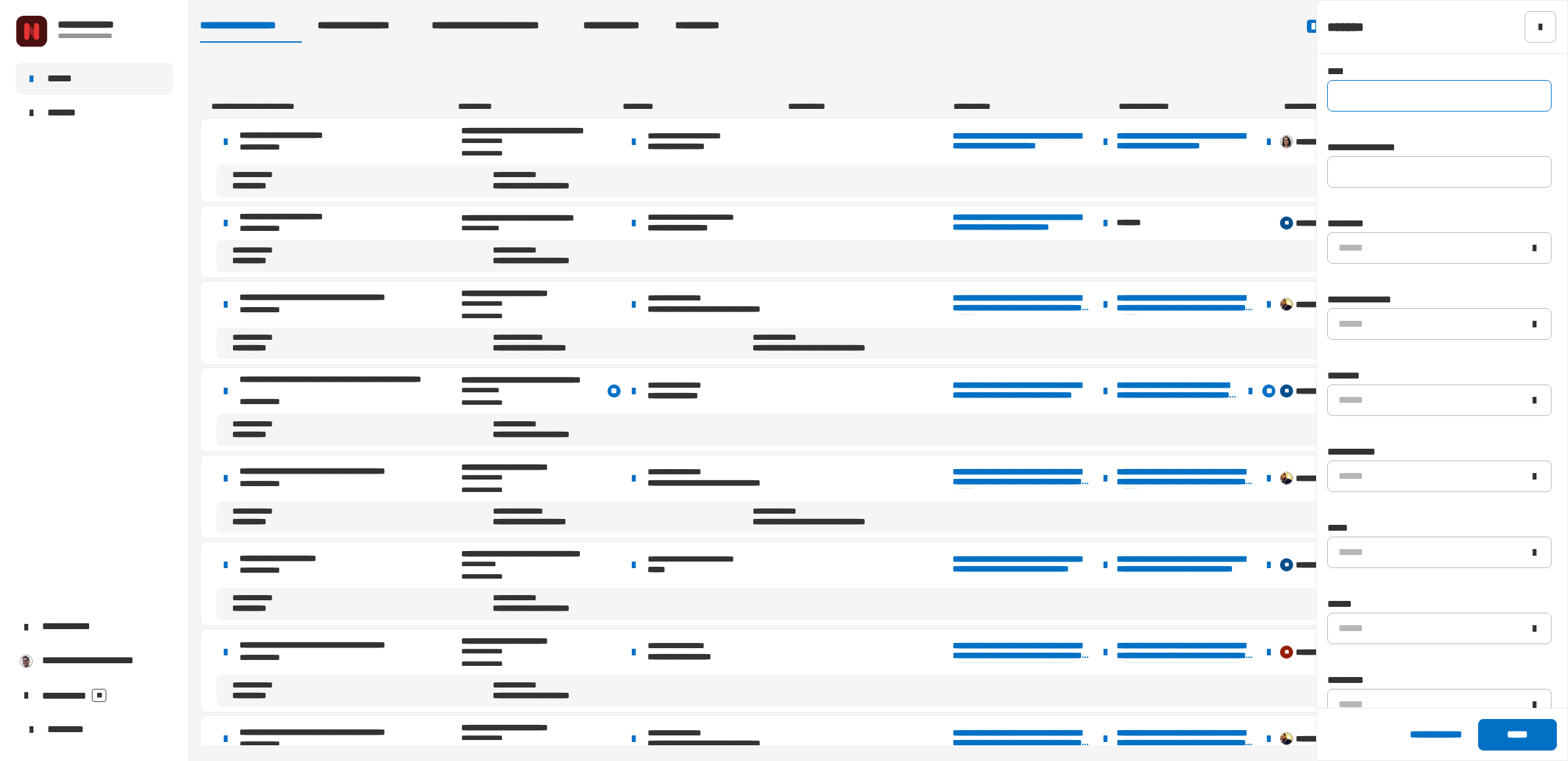 click 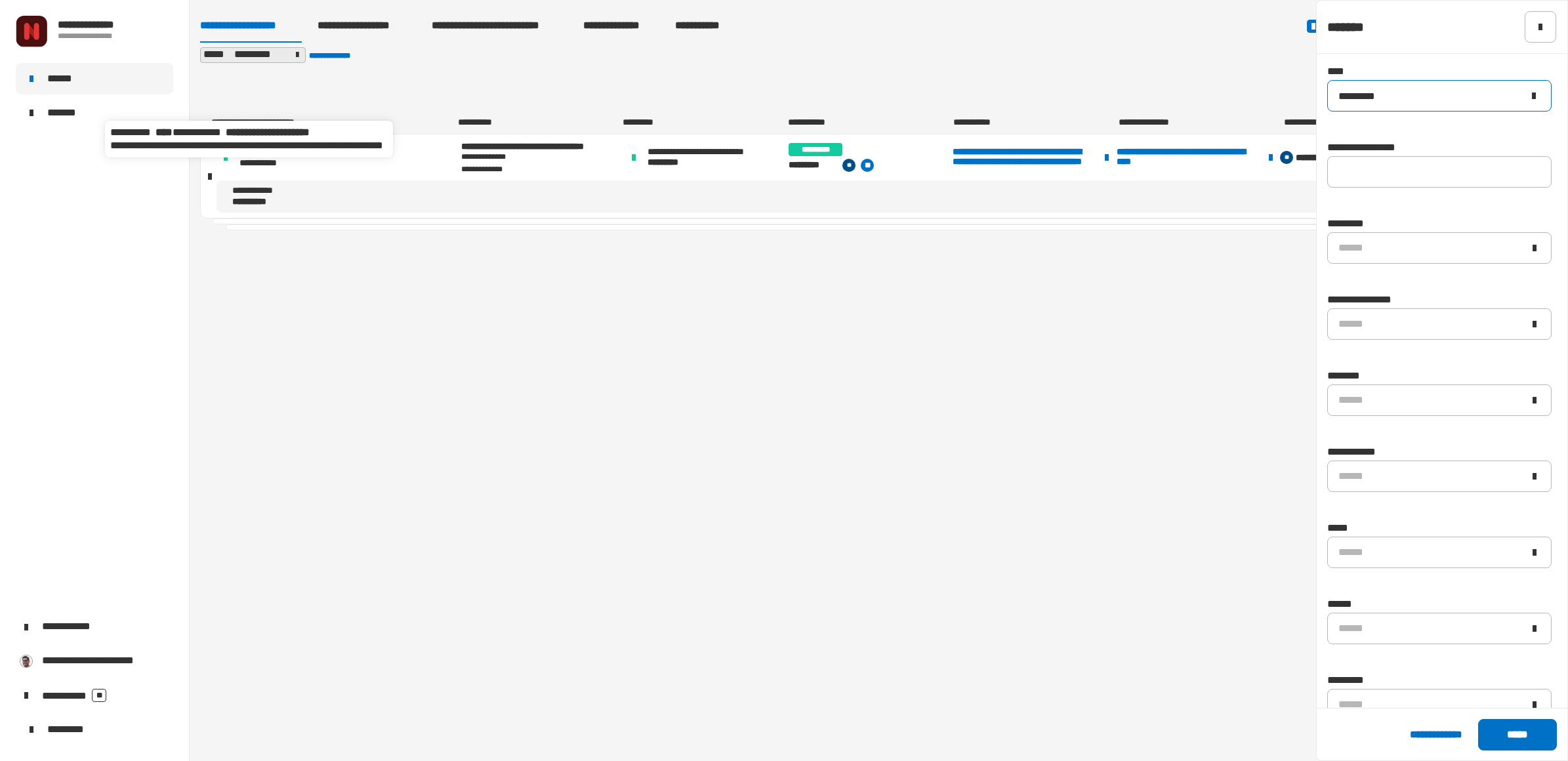type on "*********" 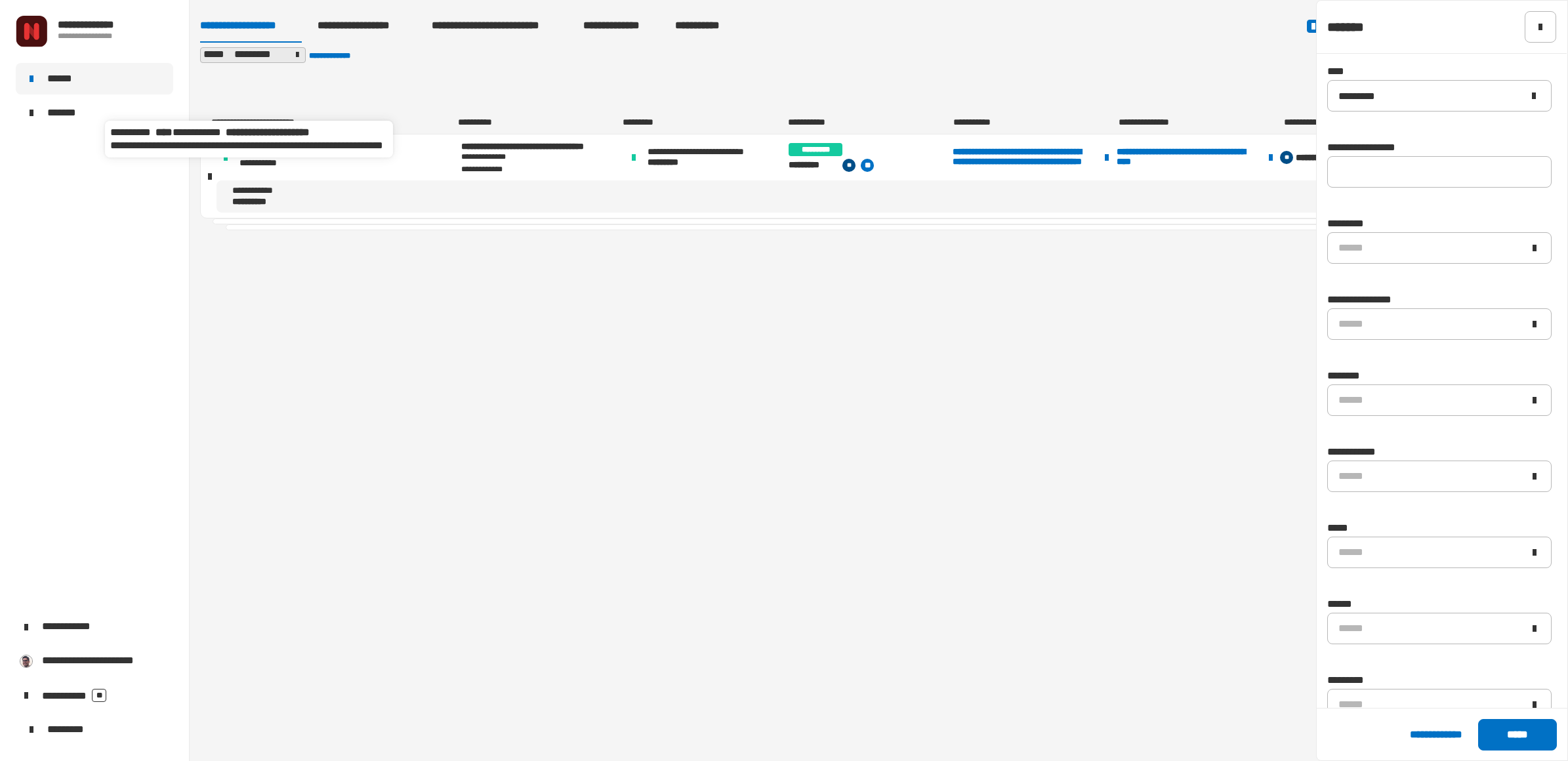 click on "**********" 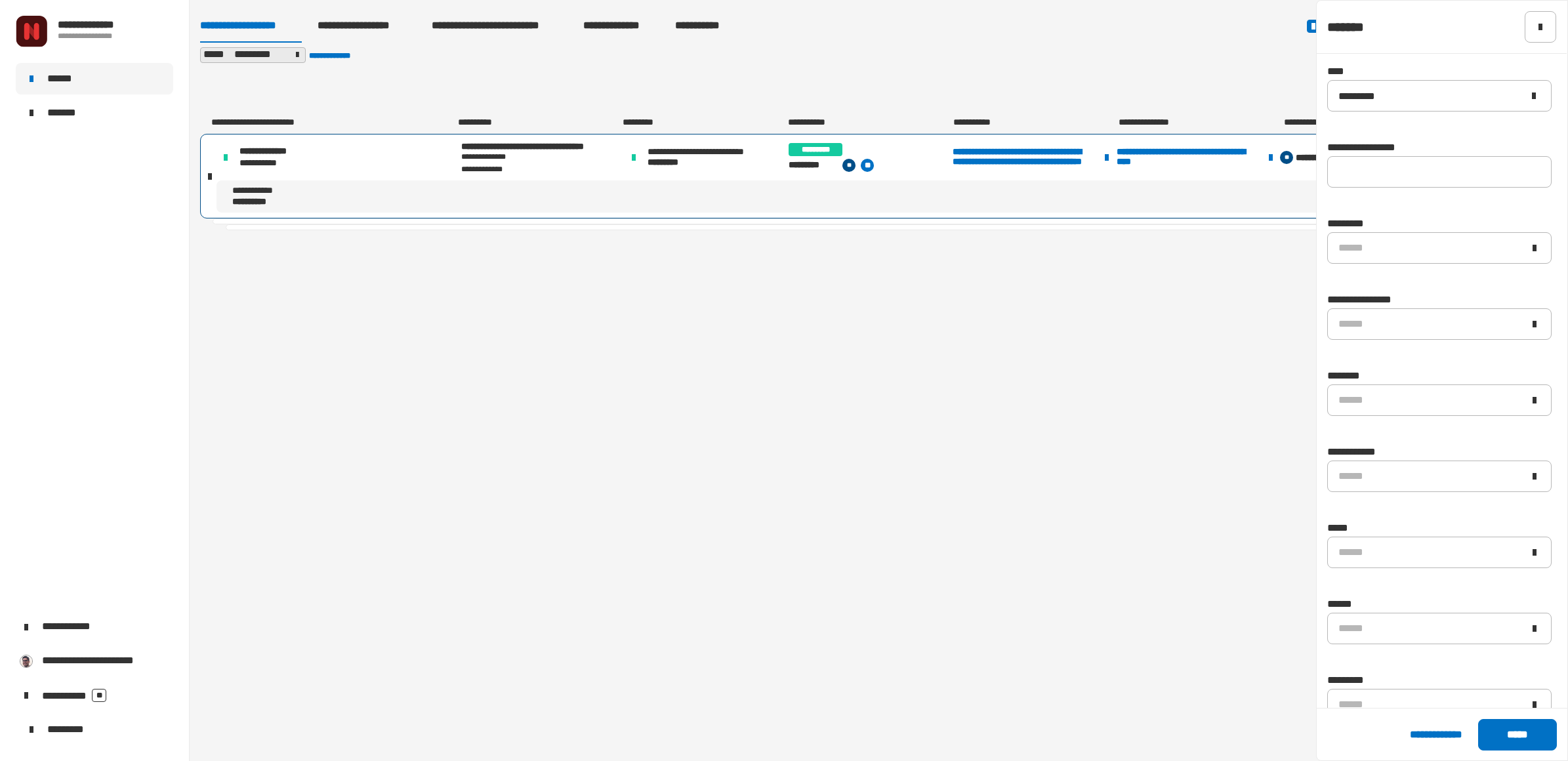 click on "**********" 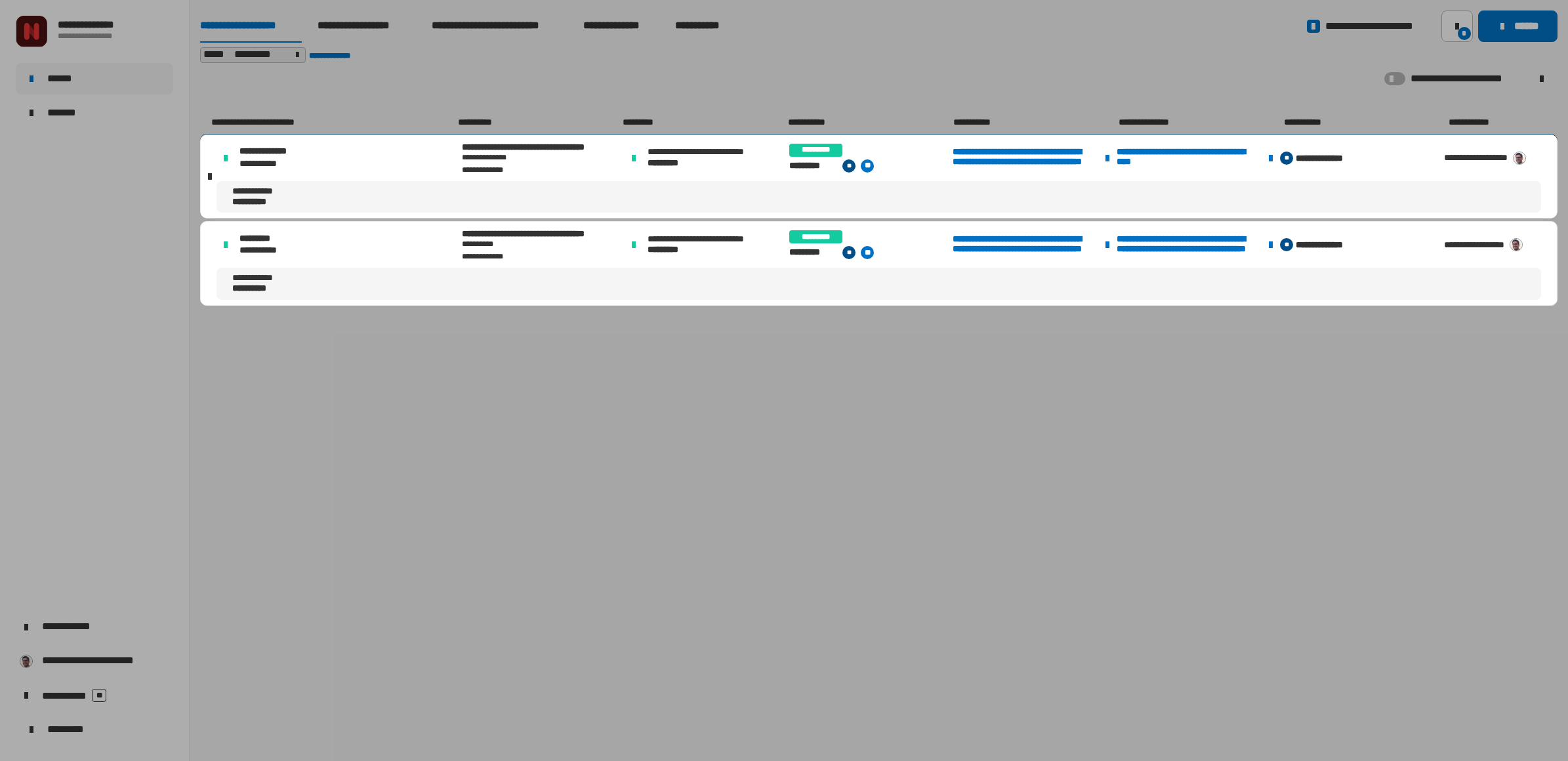 click on "**********" 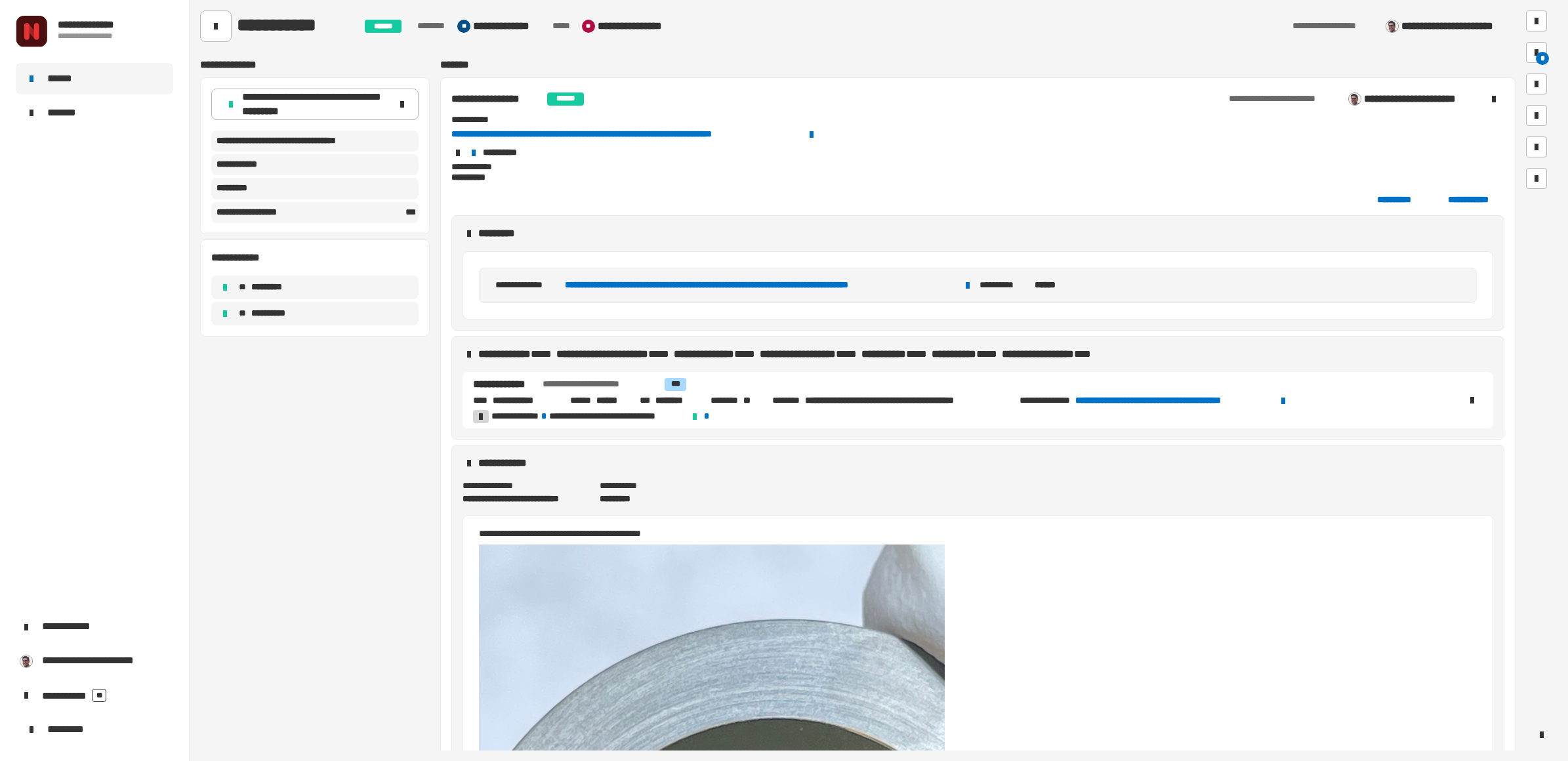 click on "***" at bounding box center (675, 384) 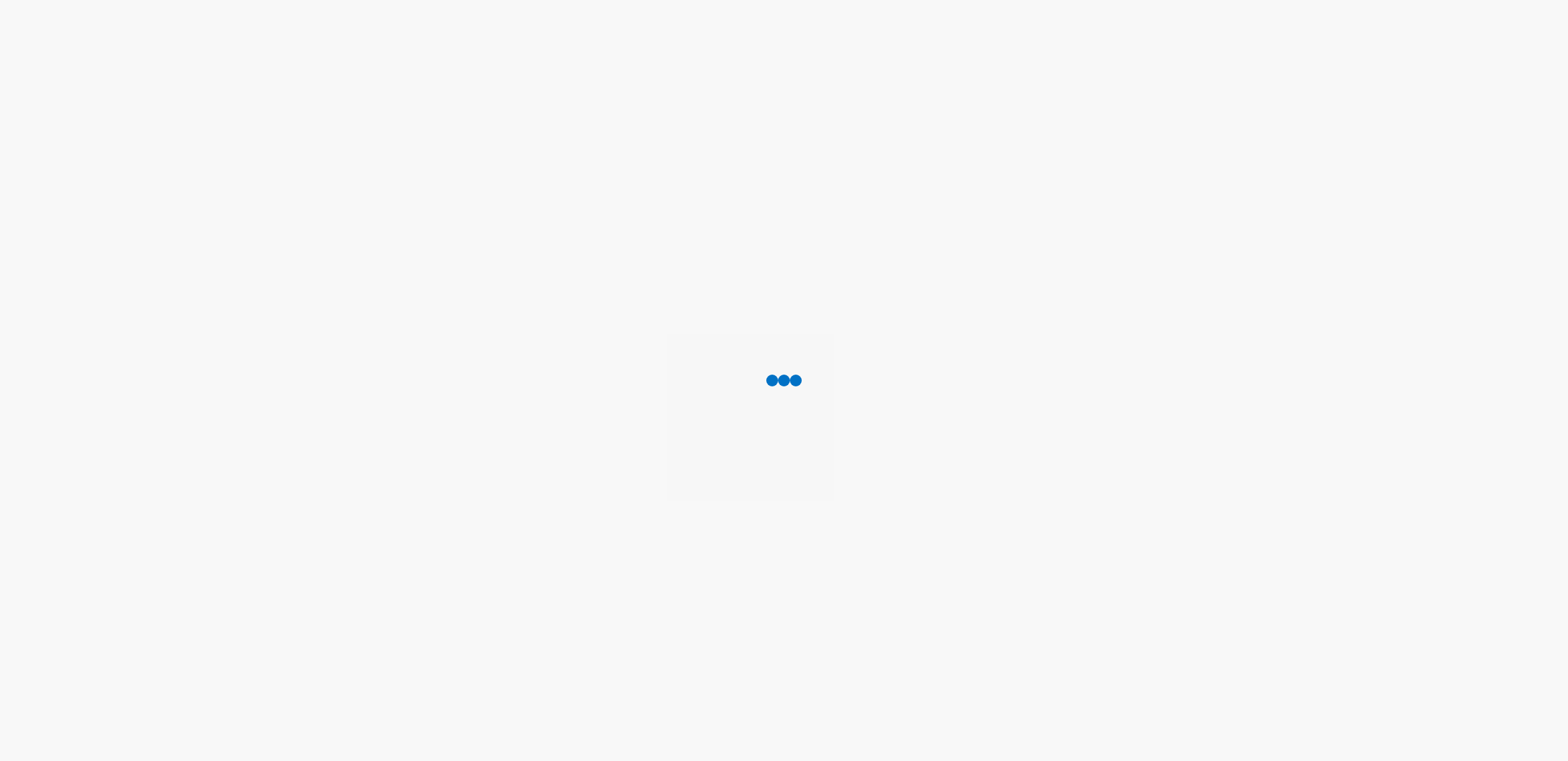 scroll, scrollTop: 0, scrollLeft: 0, axis: both 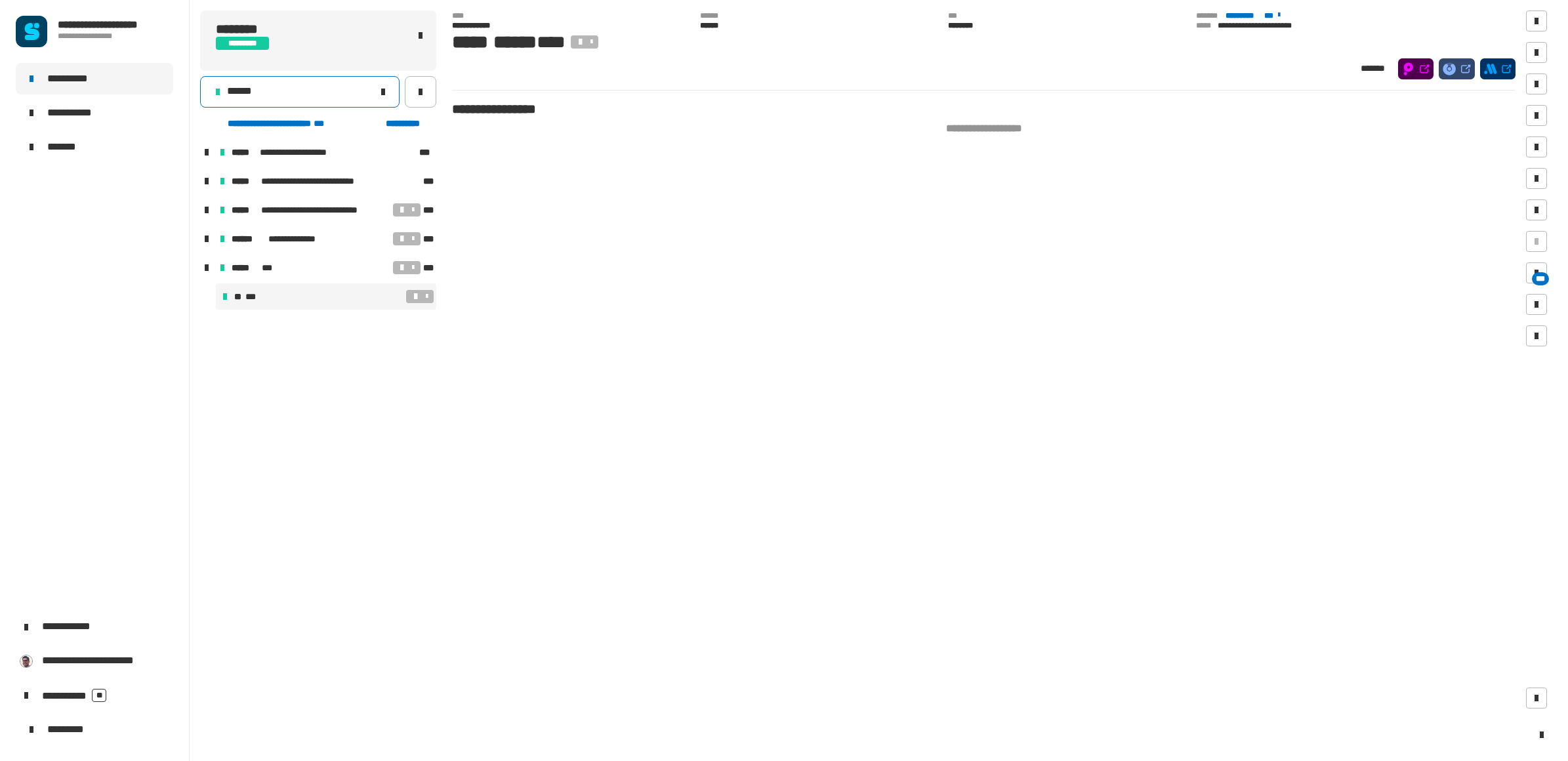 click on "******" 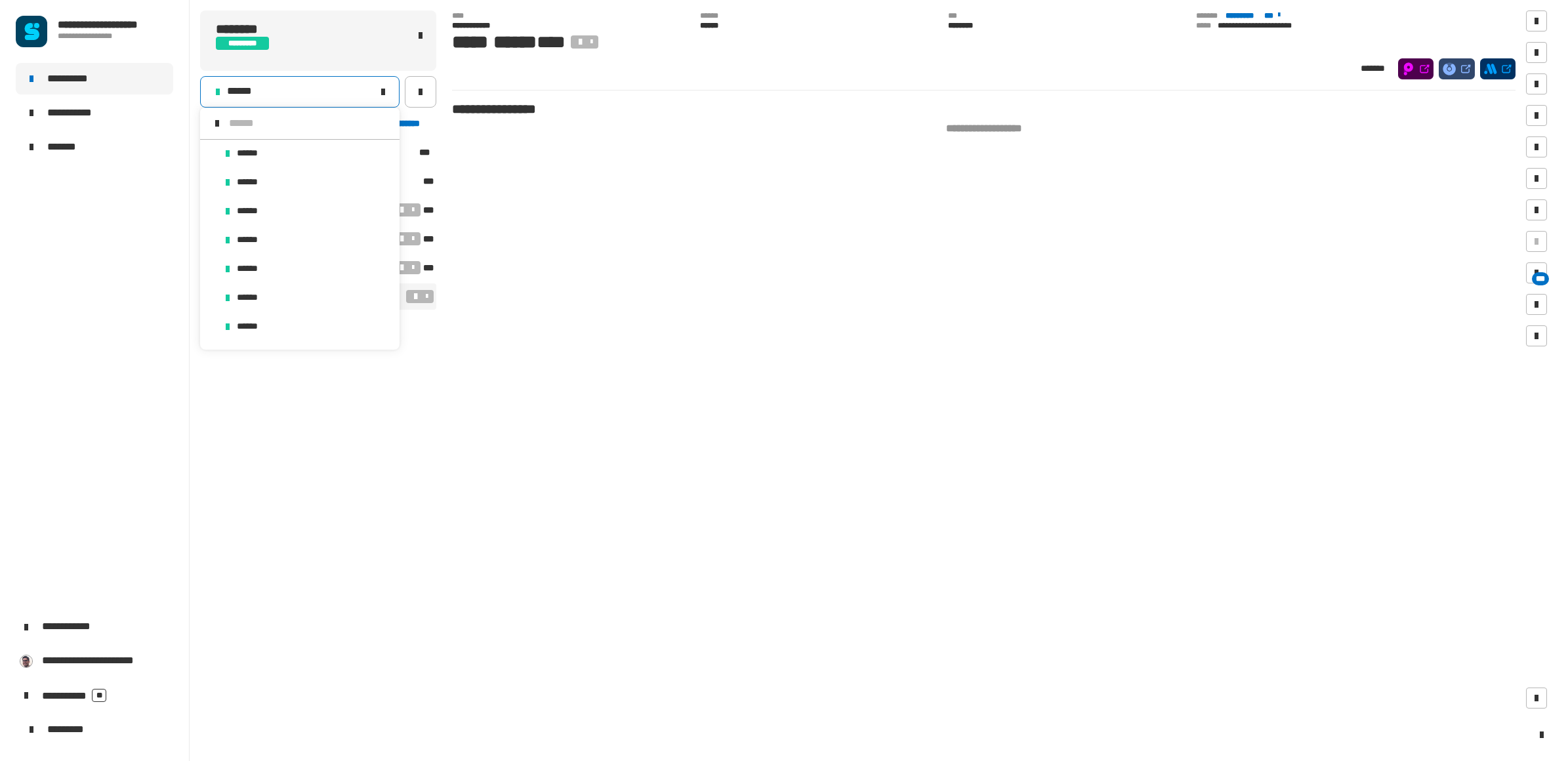 scroll, scrollTop: 10, scrollLeft: 0, axis: vertical 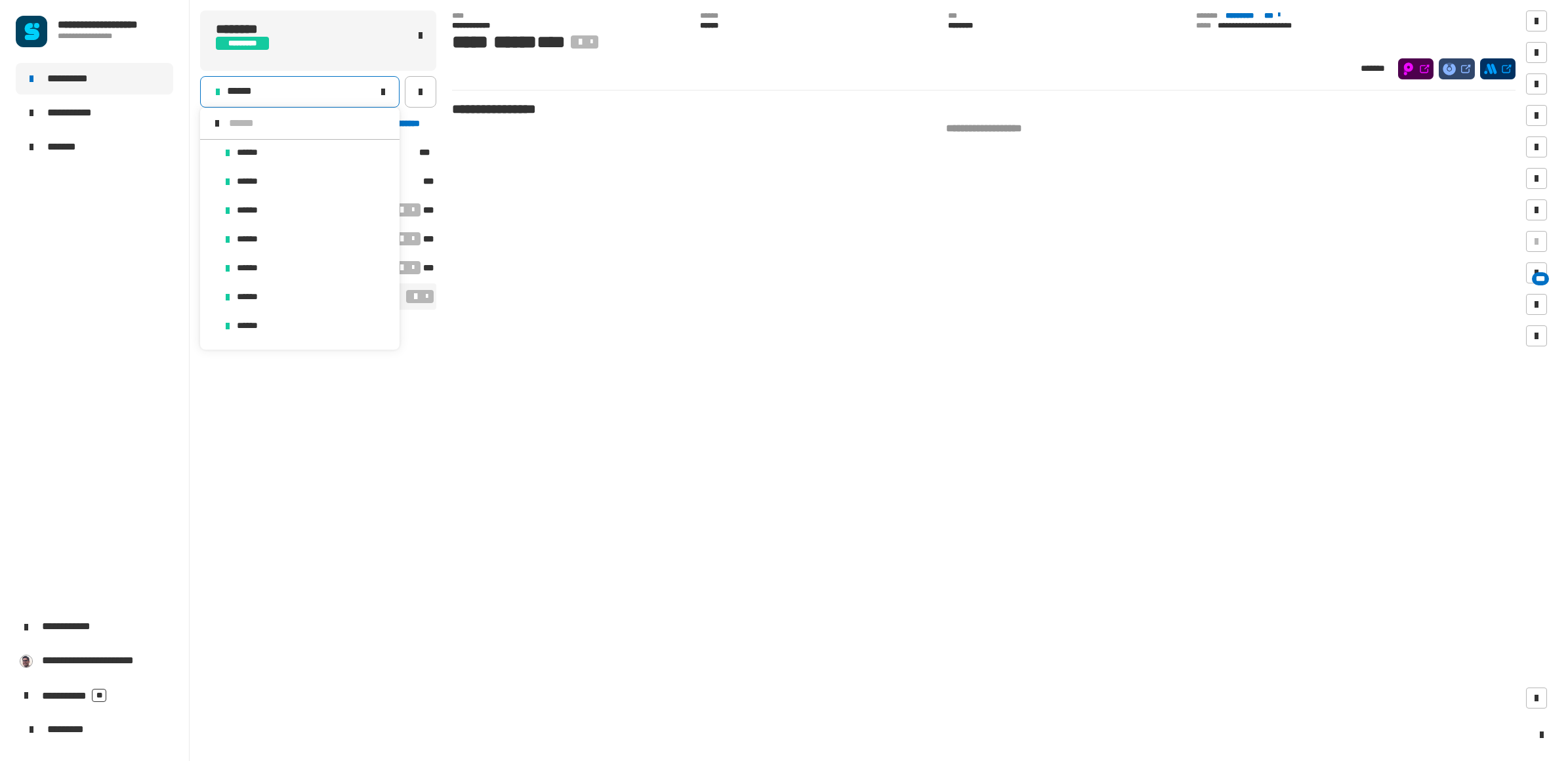 click on "**********" 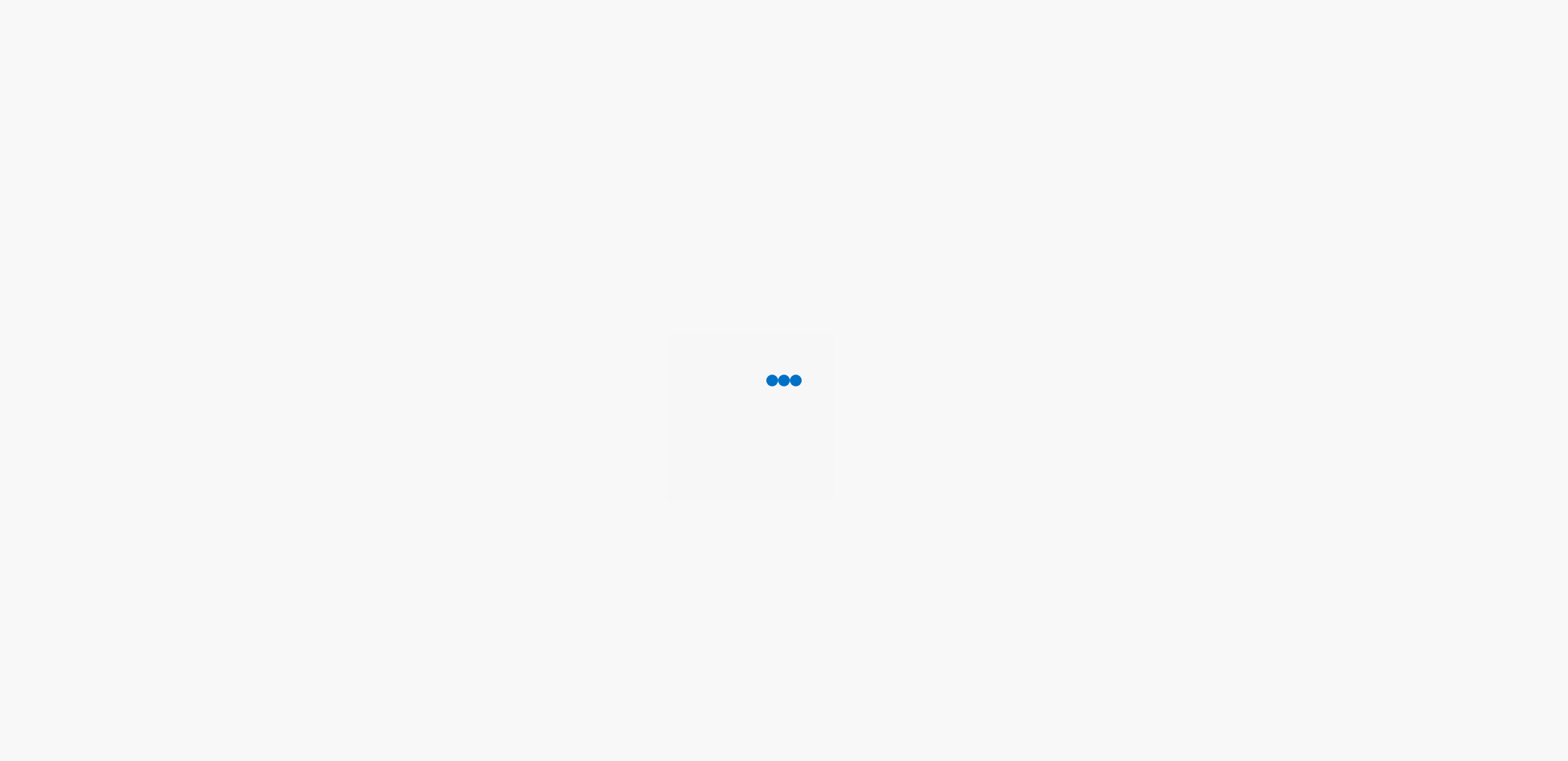 scroll, scrollTop: 0, scrollLeft: 0, axis: both 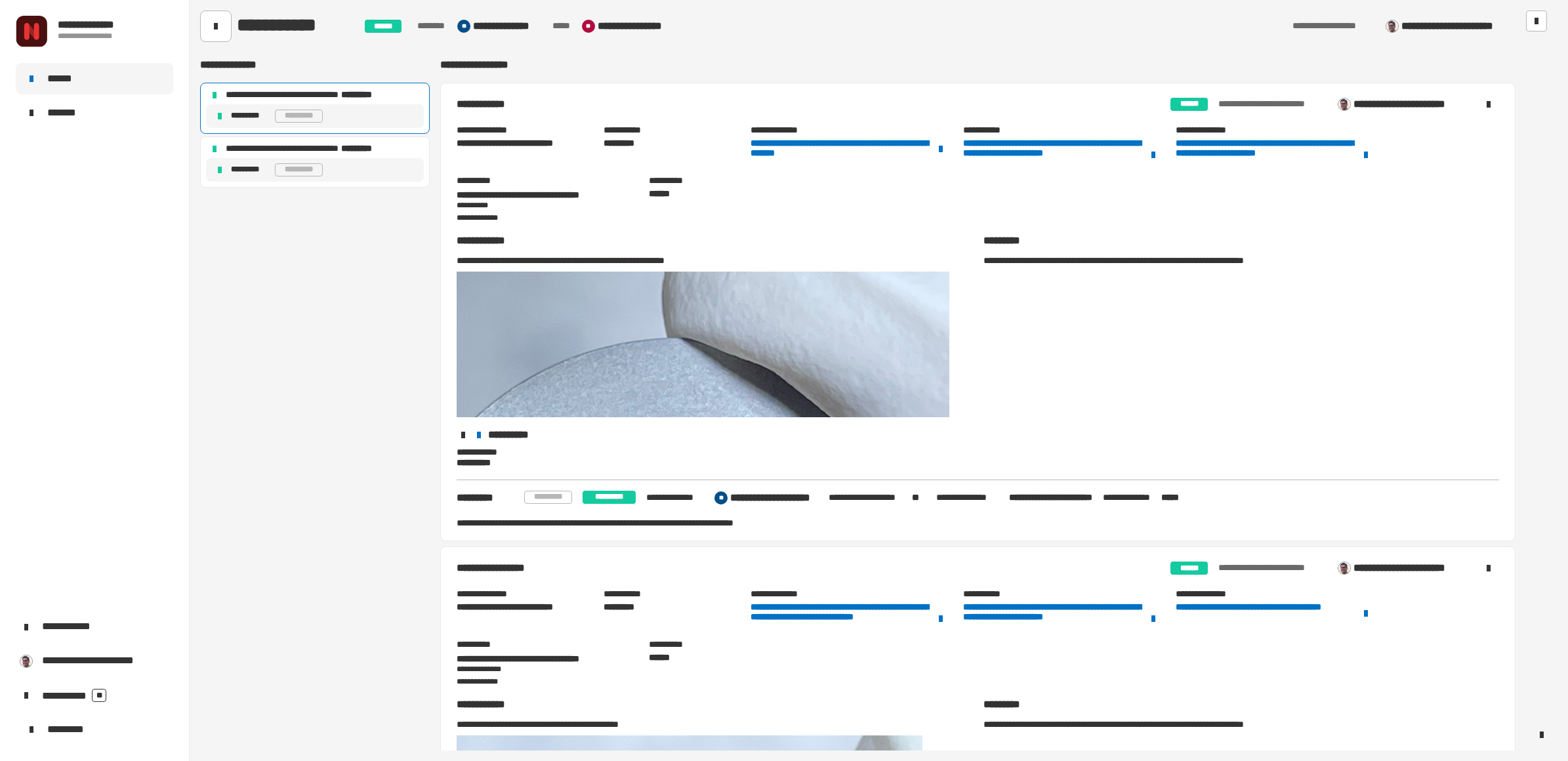 click on "**********" at bounding box center (669, 148) 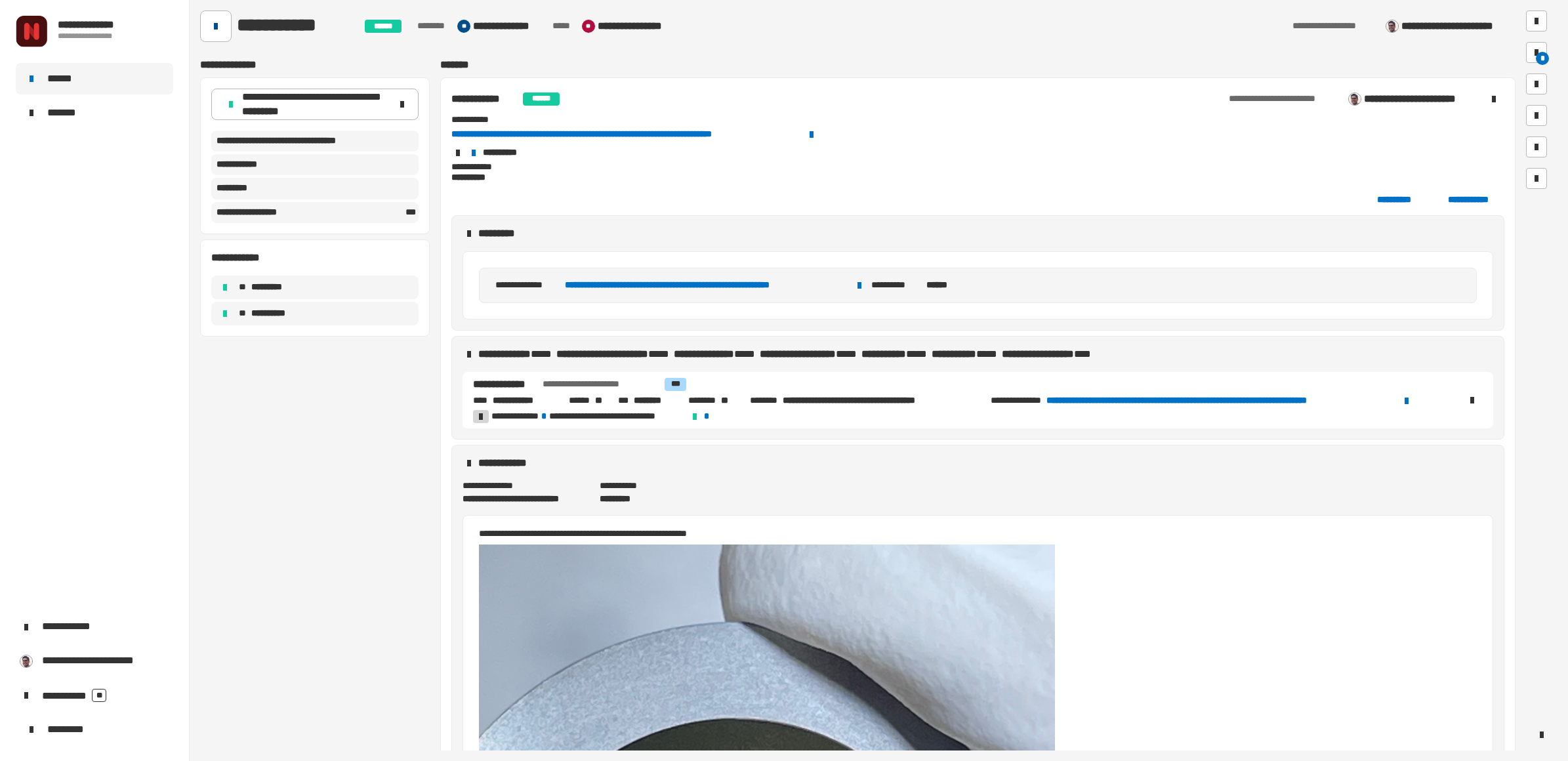 click 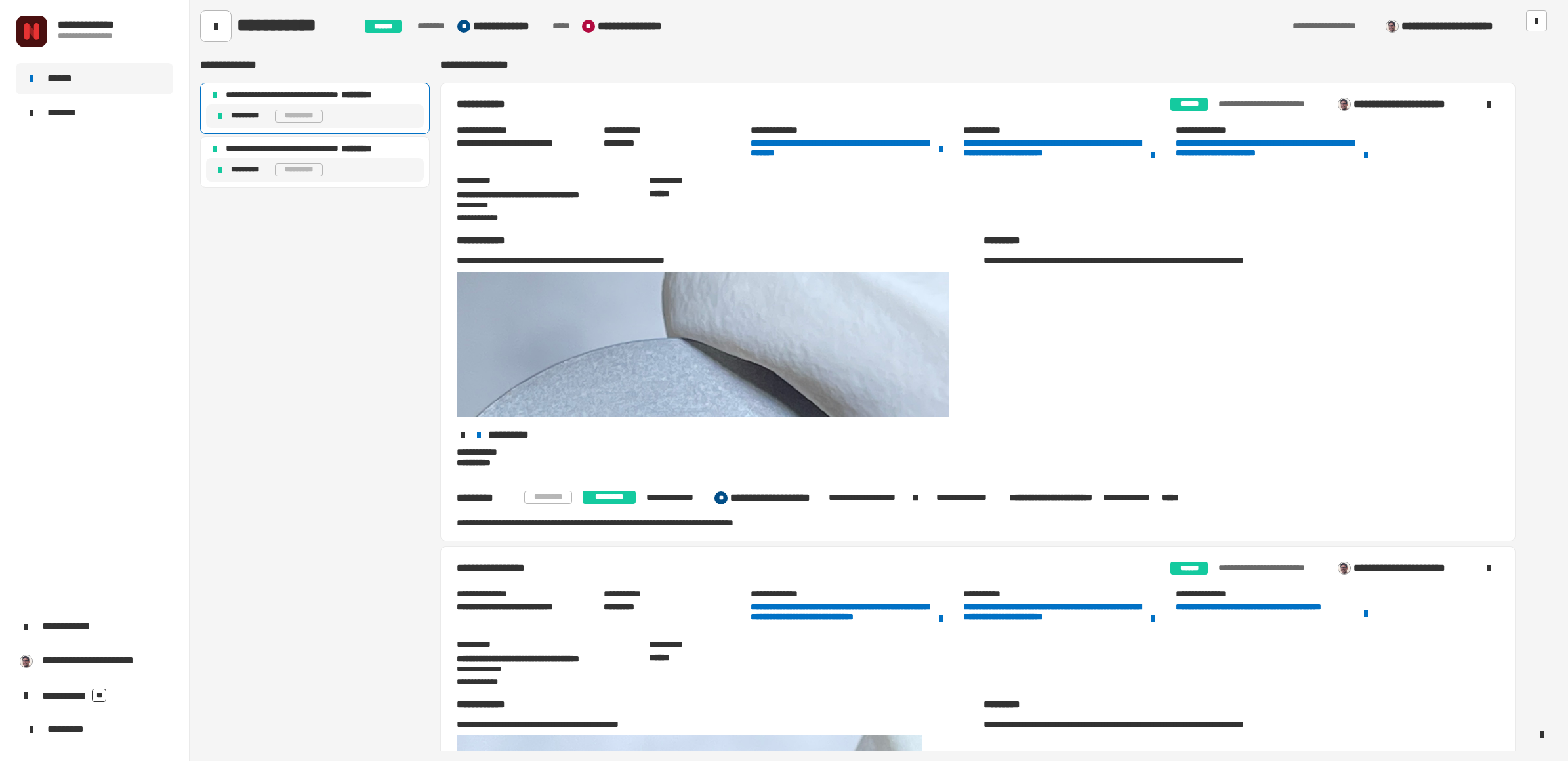 click on "********* *********" 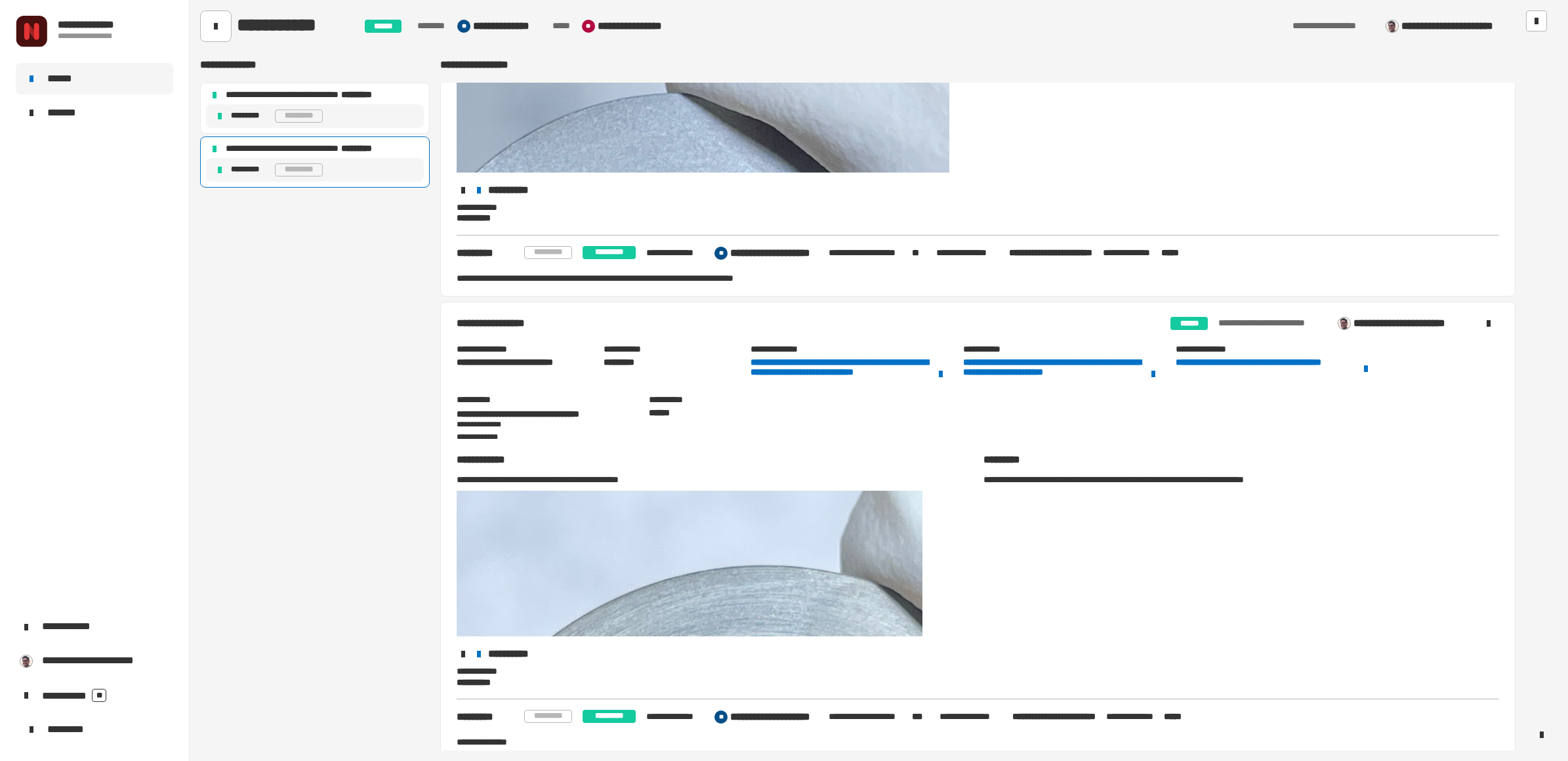 scroll, scrollTop: 256, scrollLeft: 0, axis: vertical 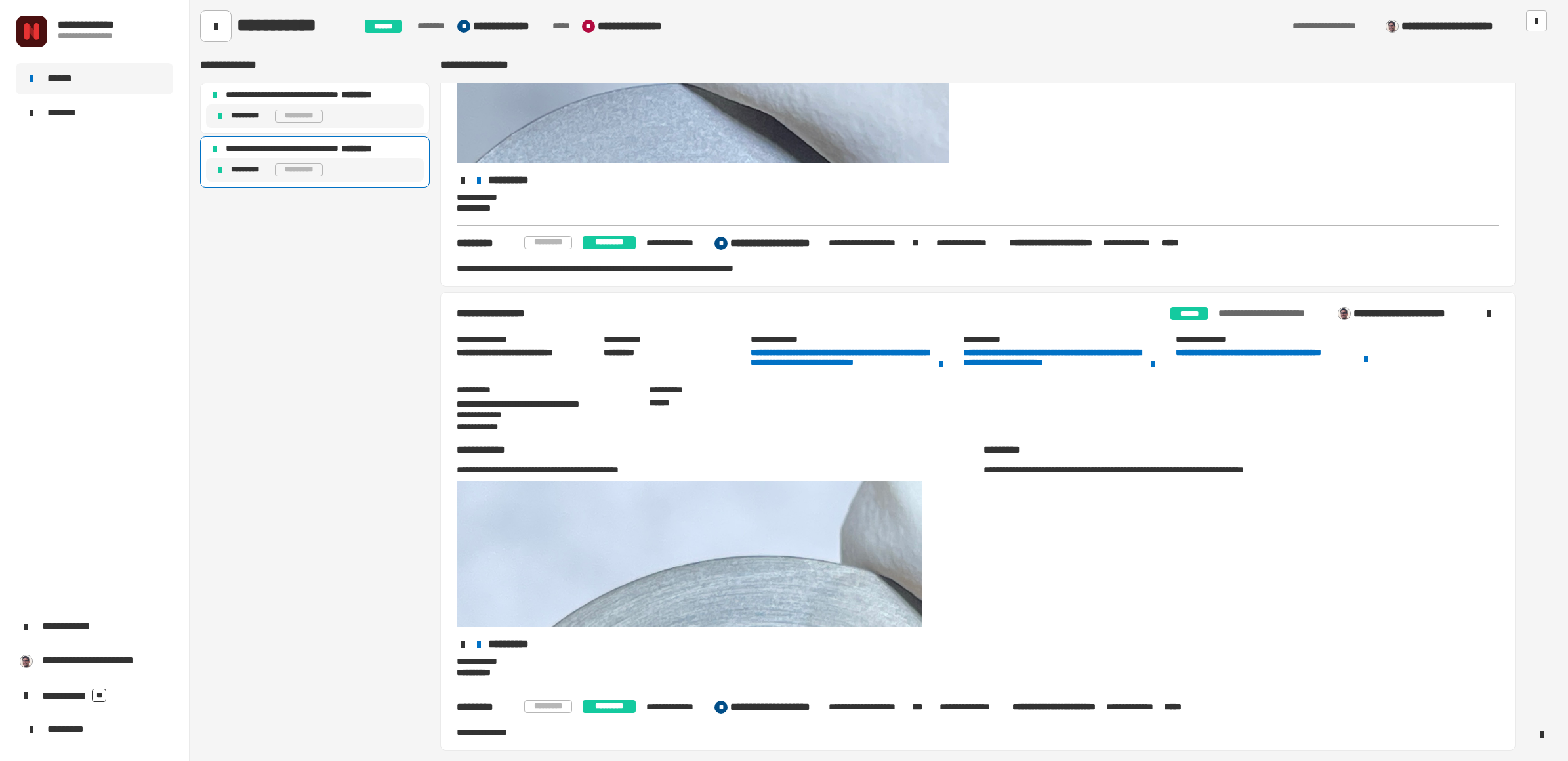 click on "**********" at bounding box center (978, 521) 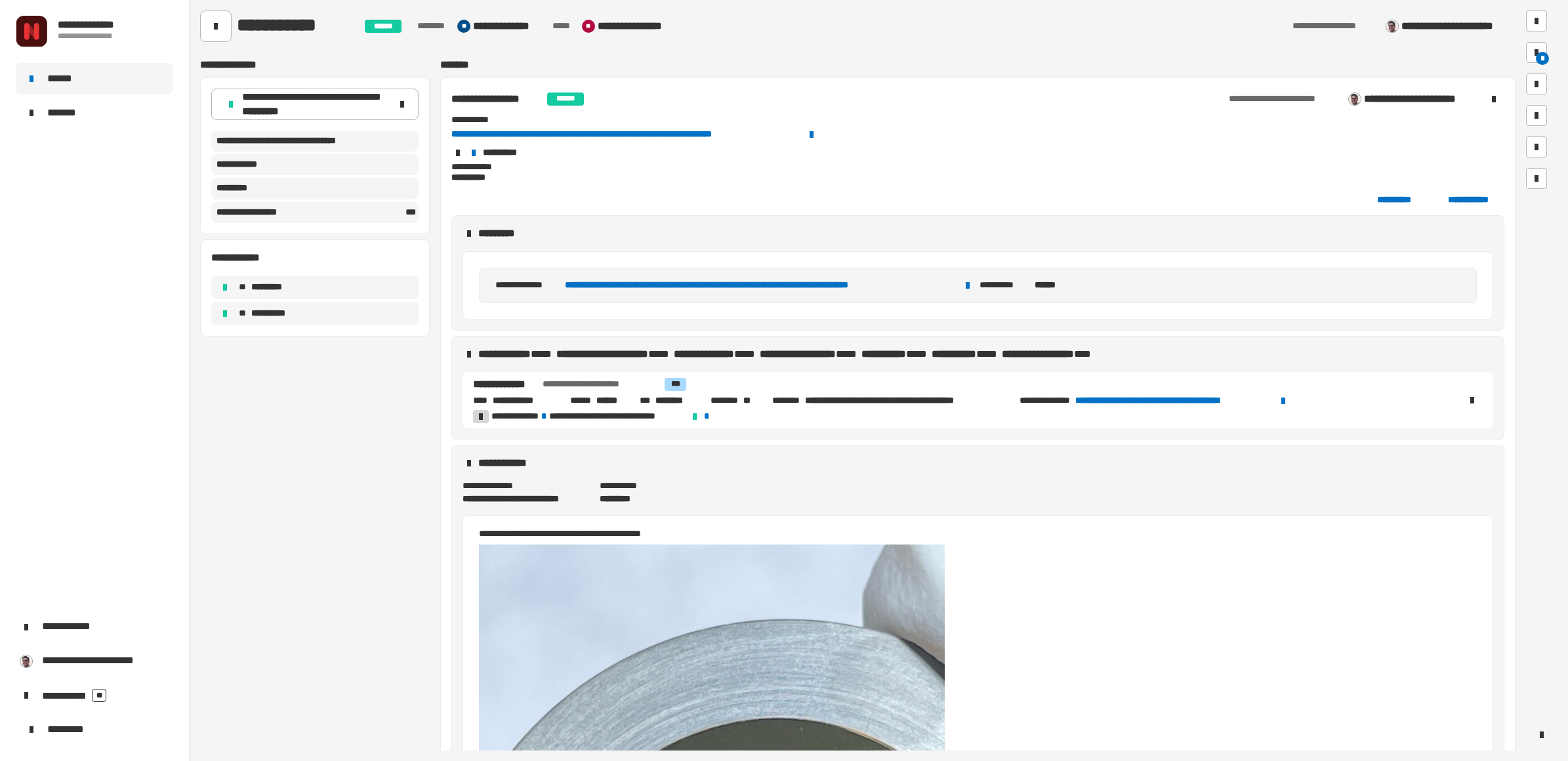 click on "**********" at bounding box center [1173, 401] 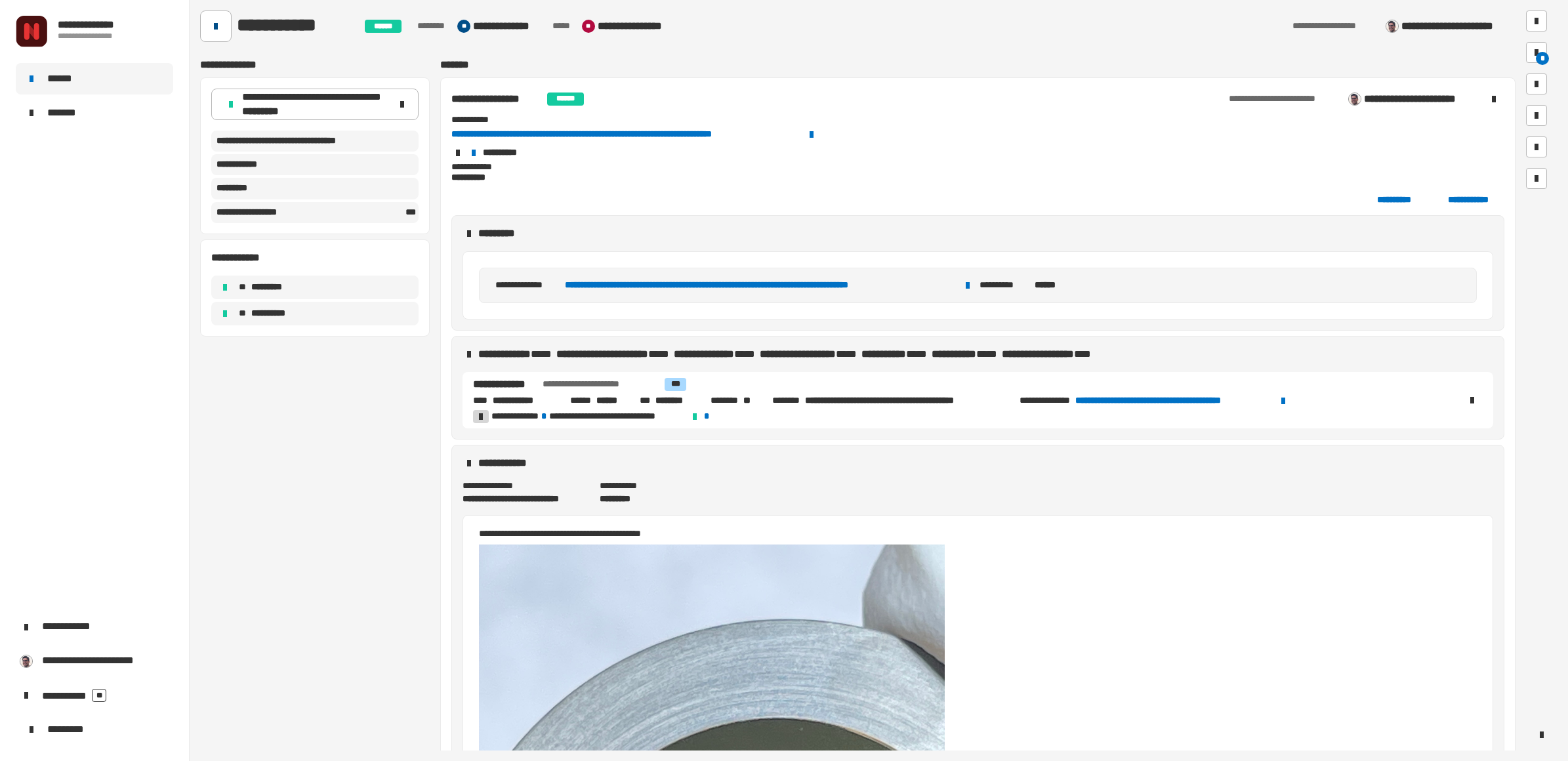 click 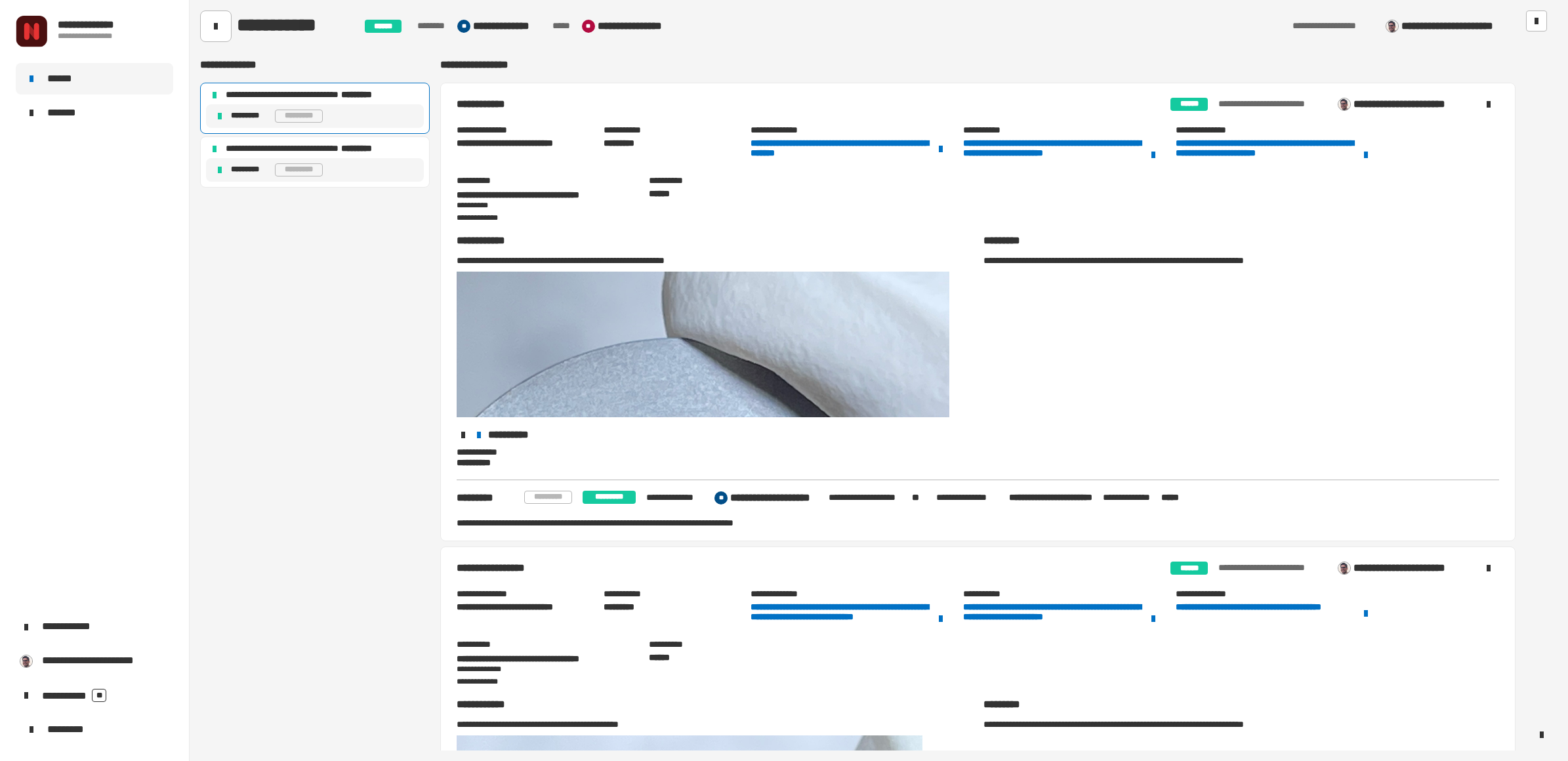 click on "**********" 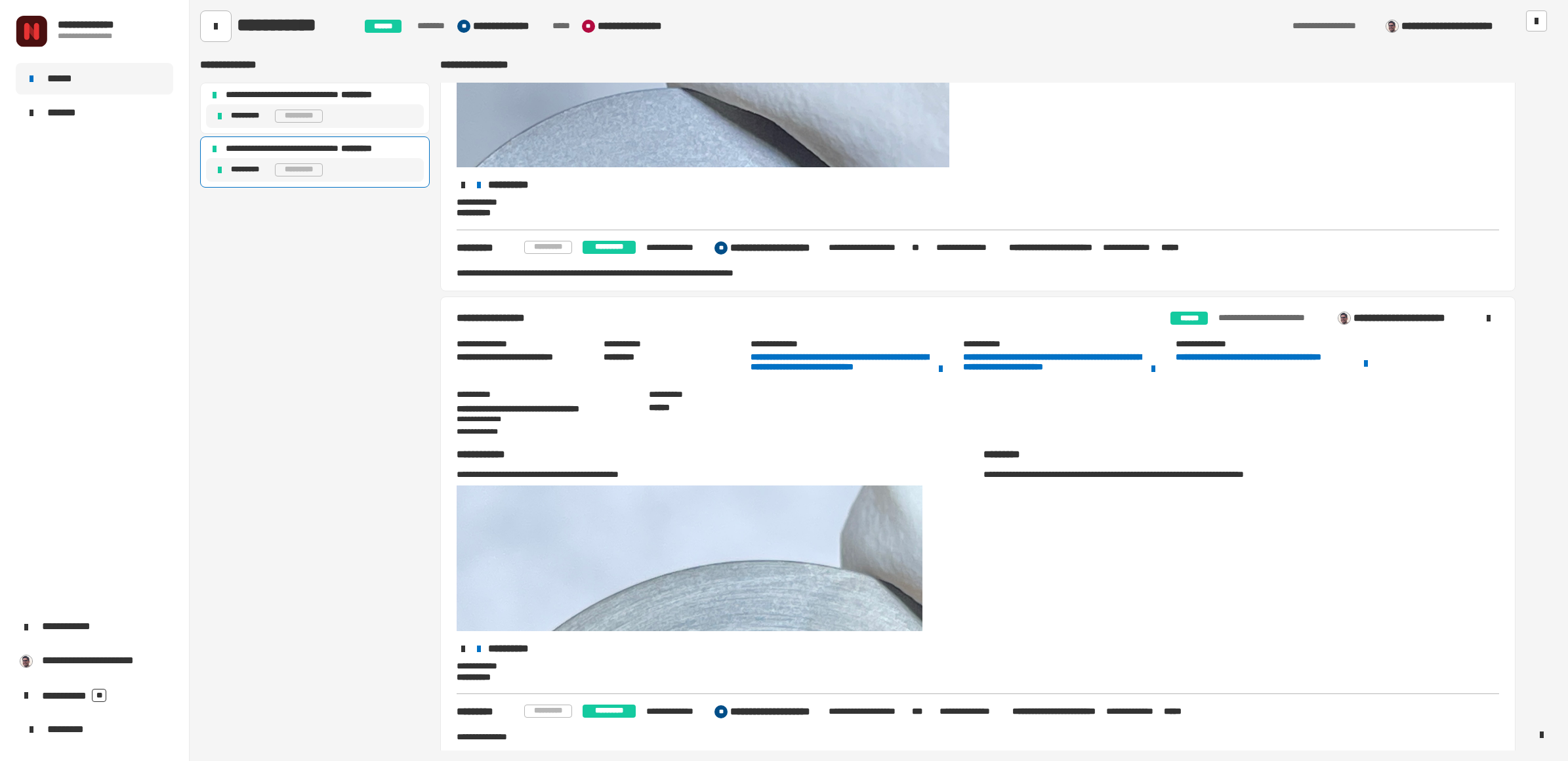scroll, scrollTop: 256, scrollLeft: 0, axis: vertical 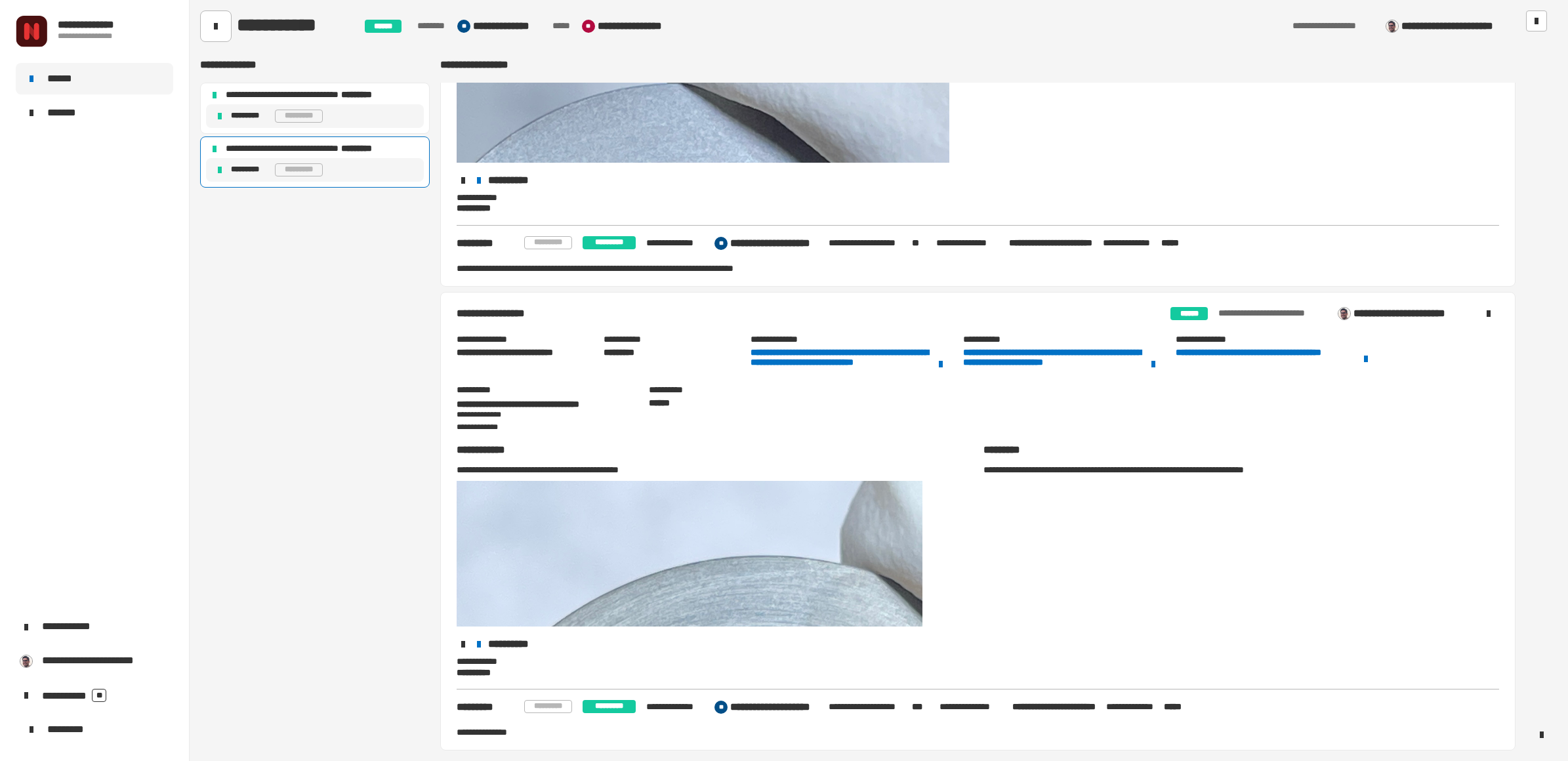 click on "**********" at bounding box center [978, 314] 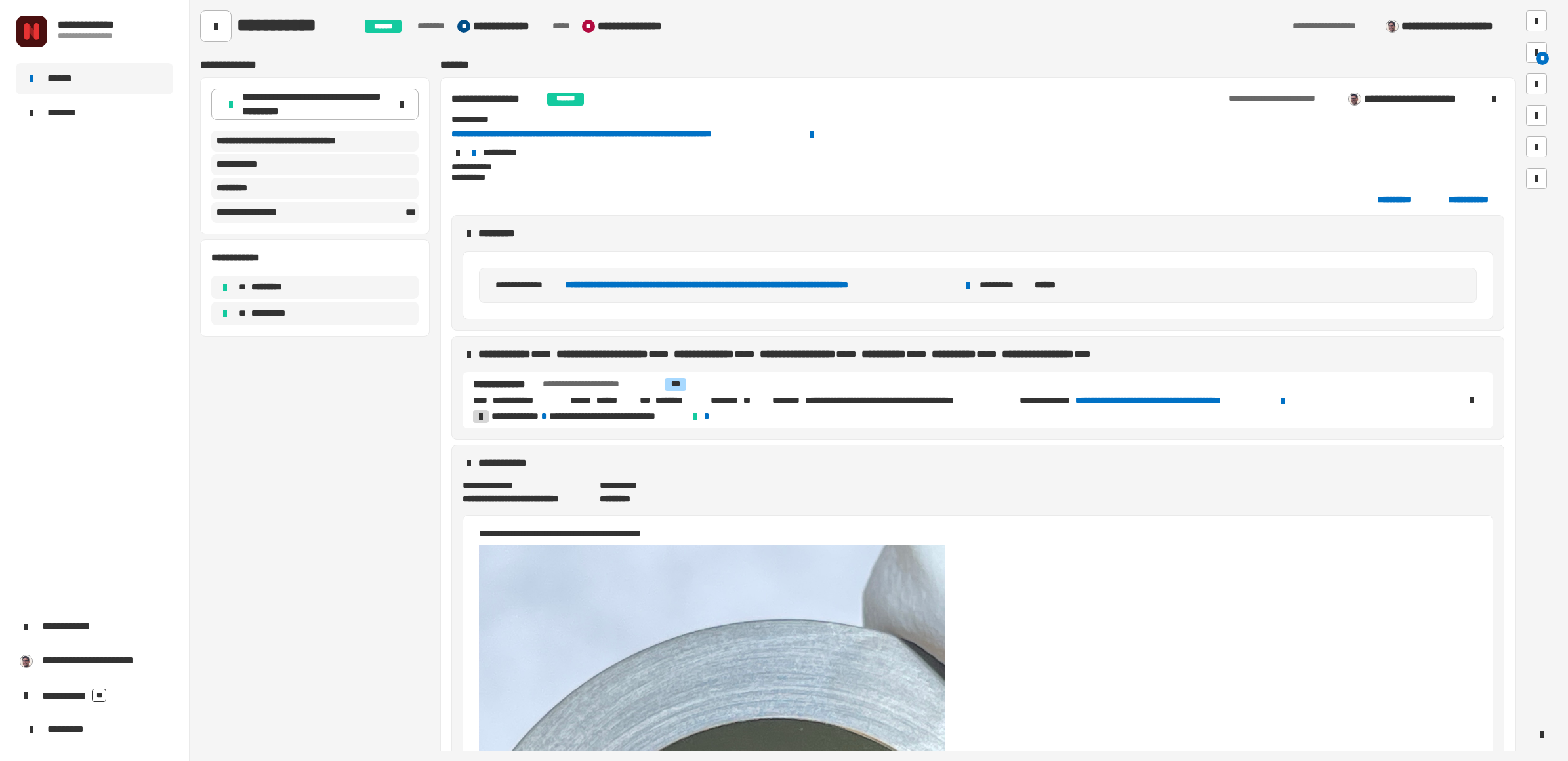 click on "**********" at bounding box center [1173, 401] 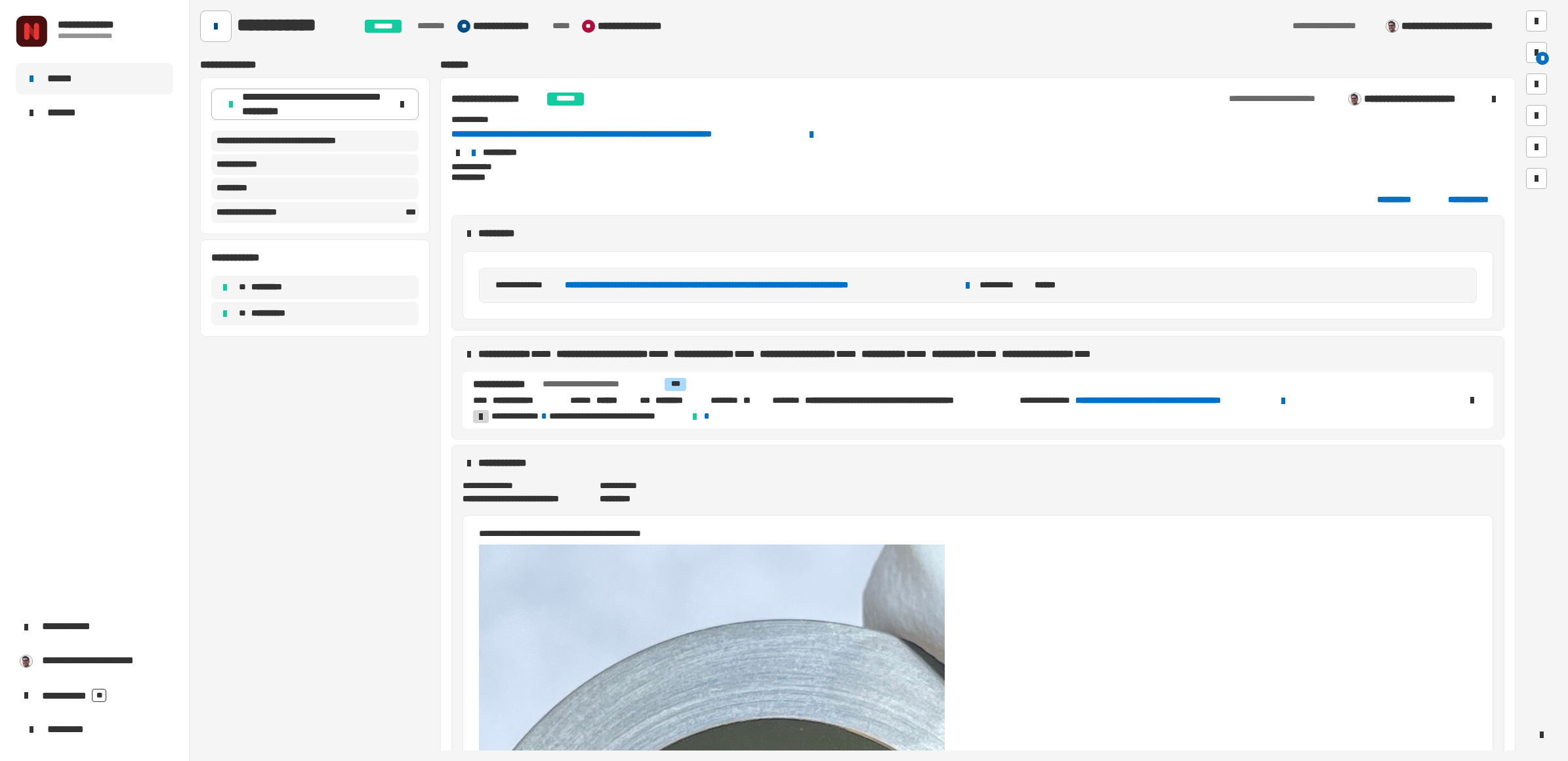 click 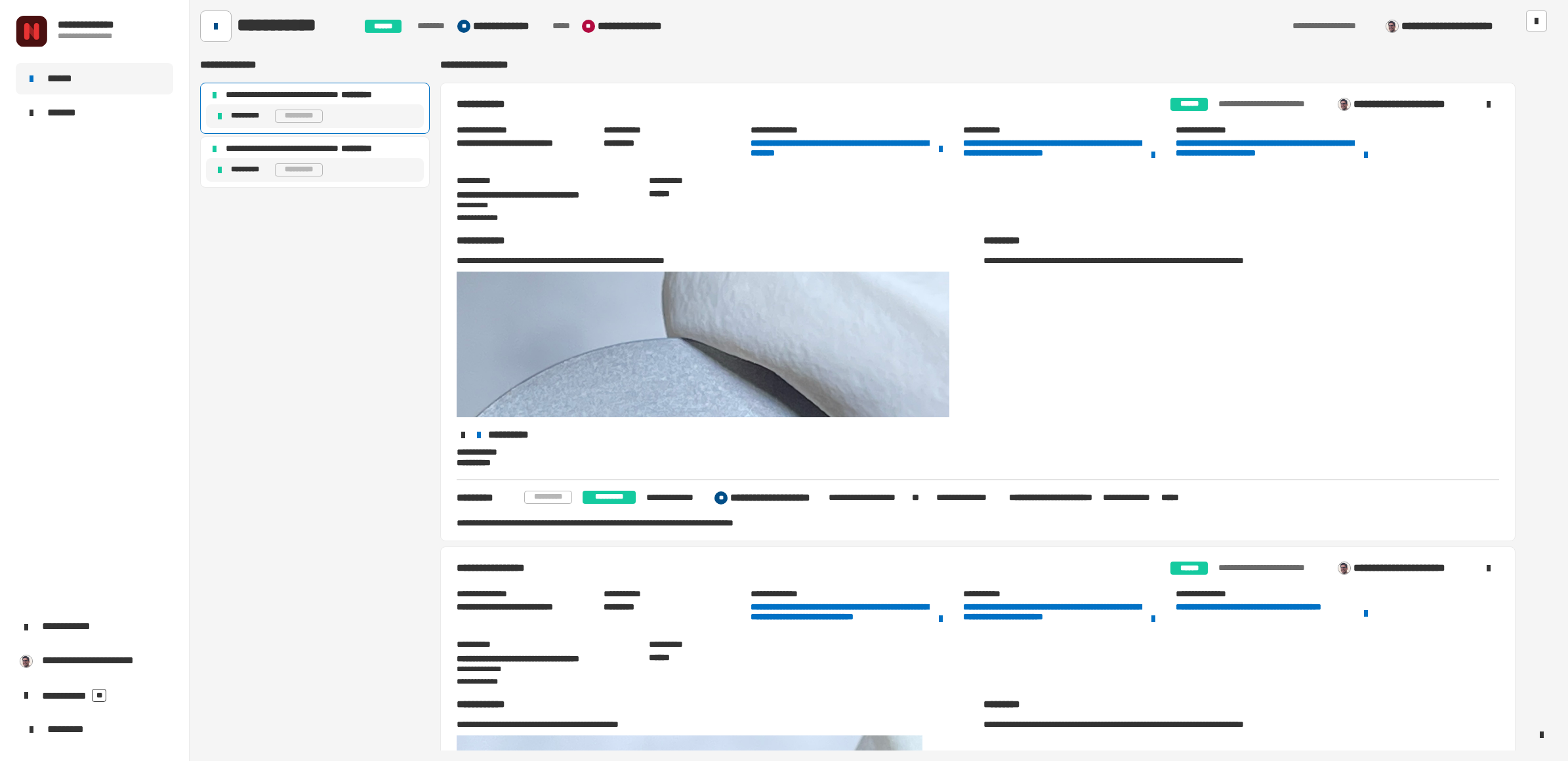 click 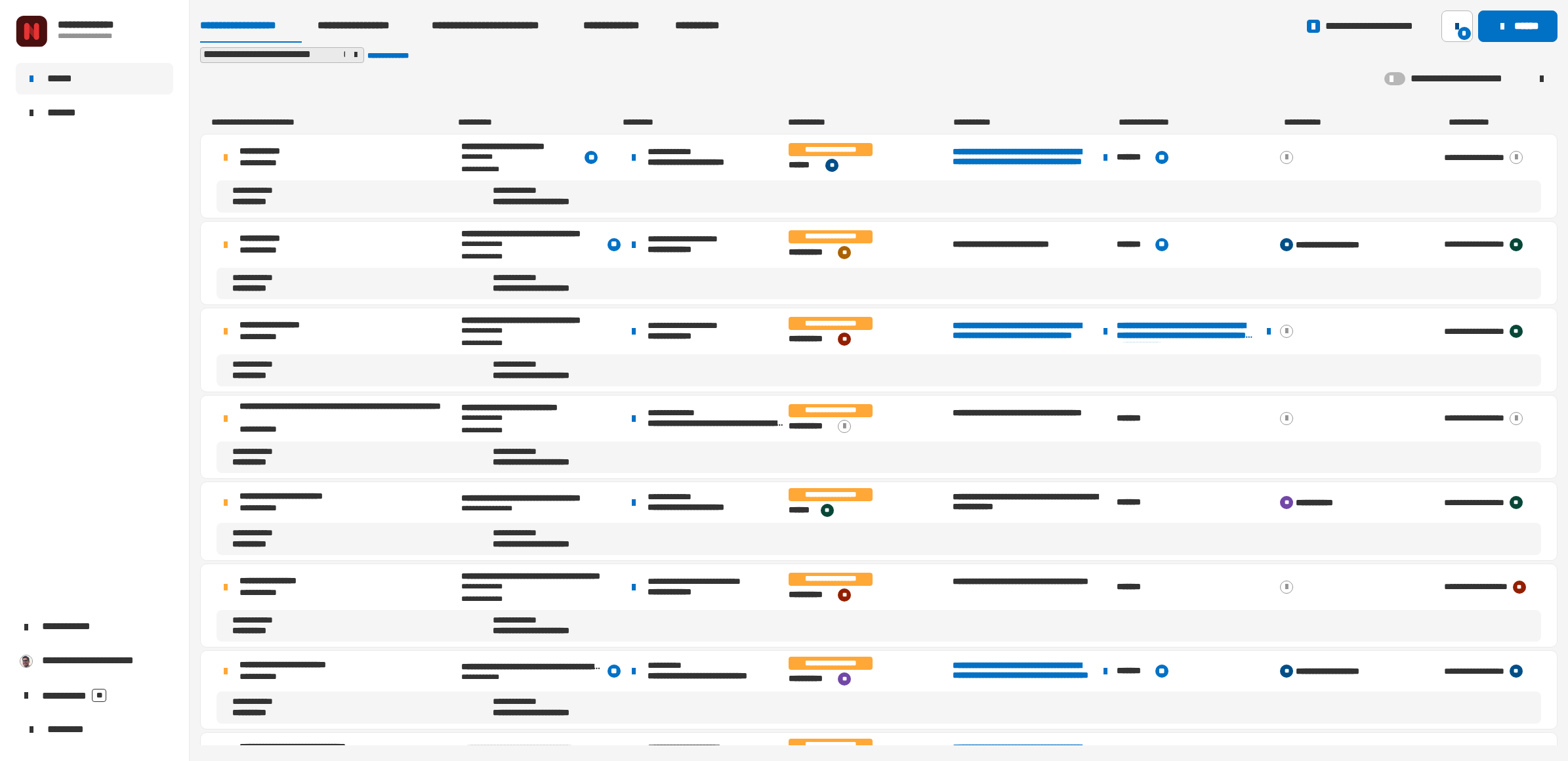 click on "*" 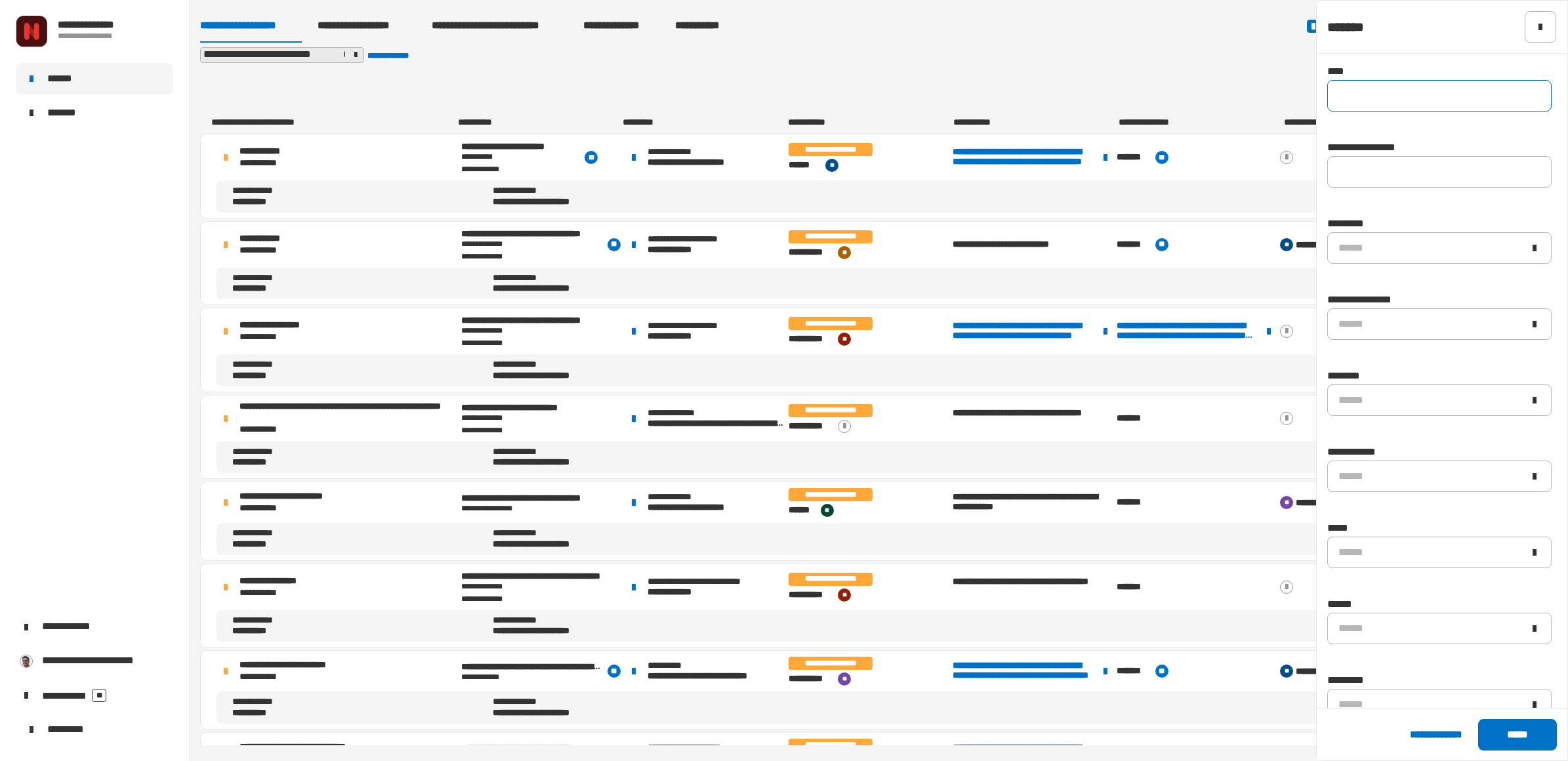 click 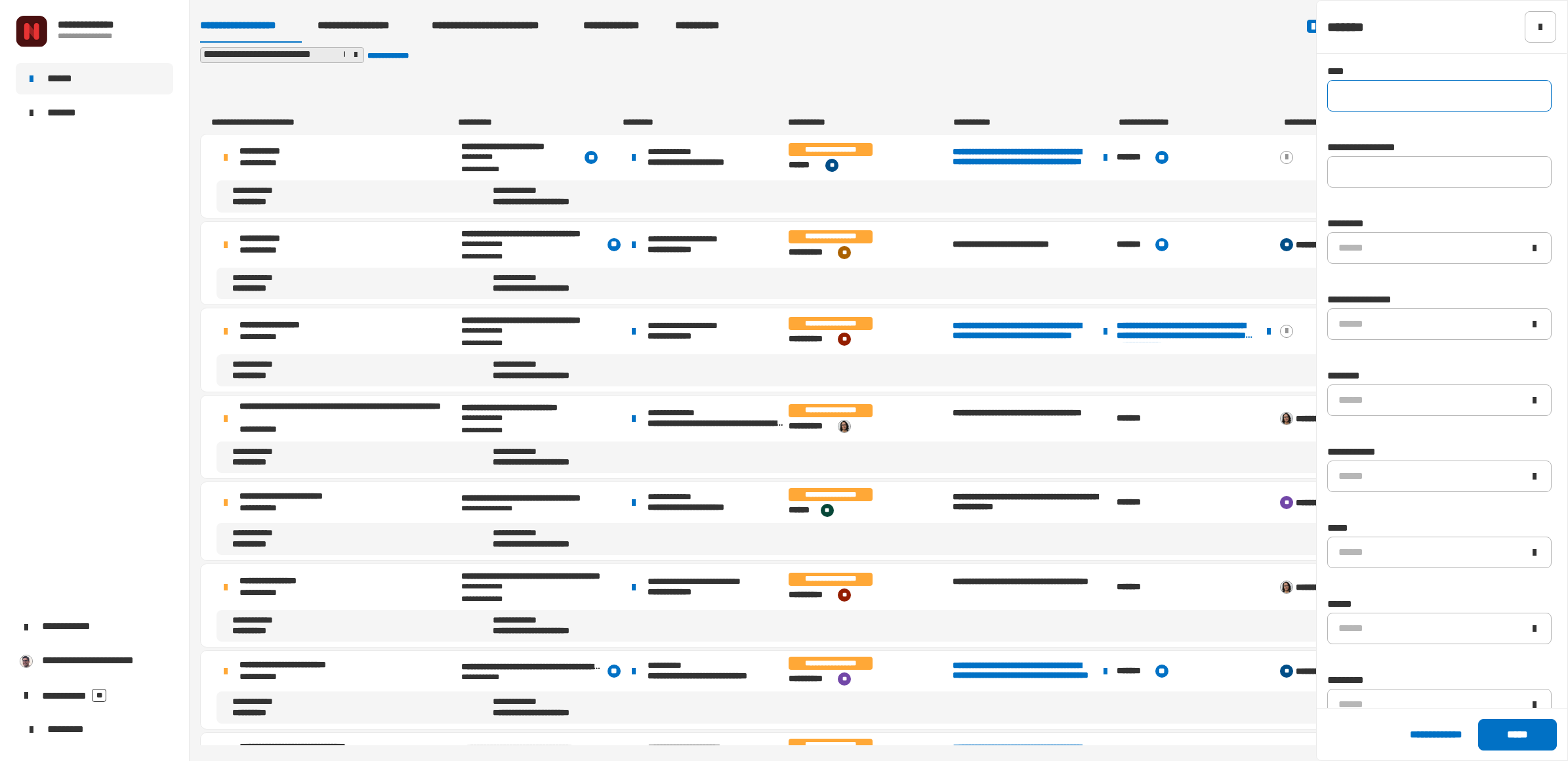 paste on "*********" 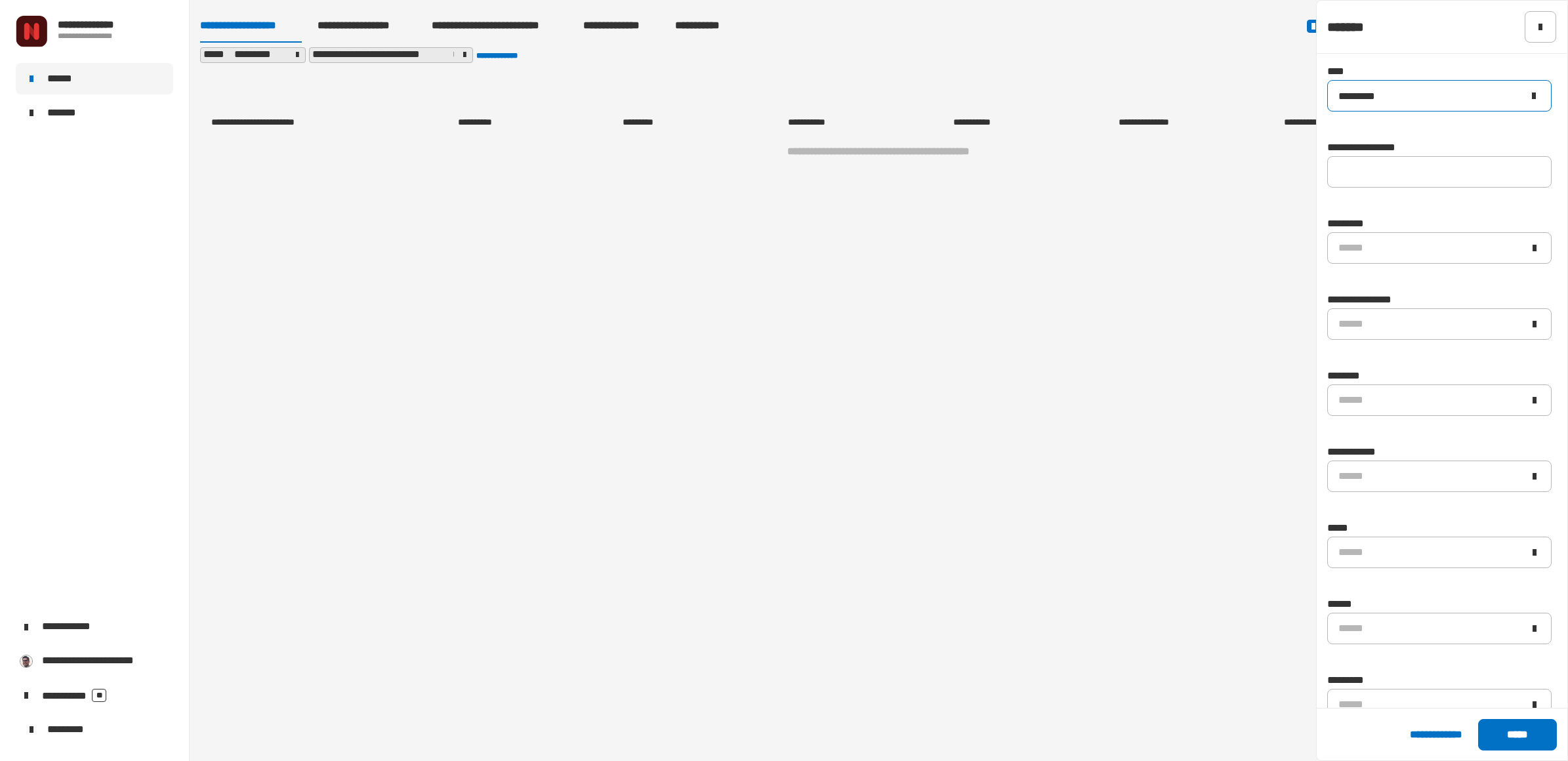 type on "*********" 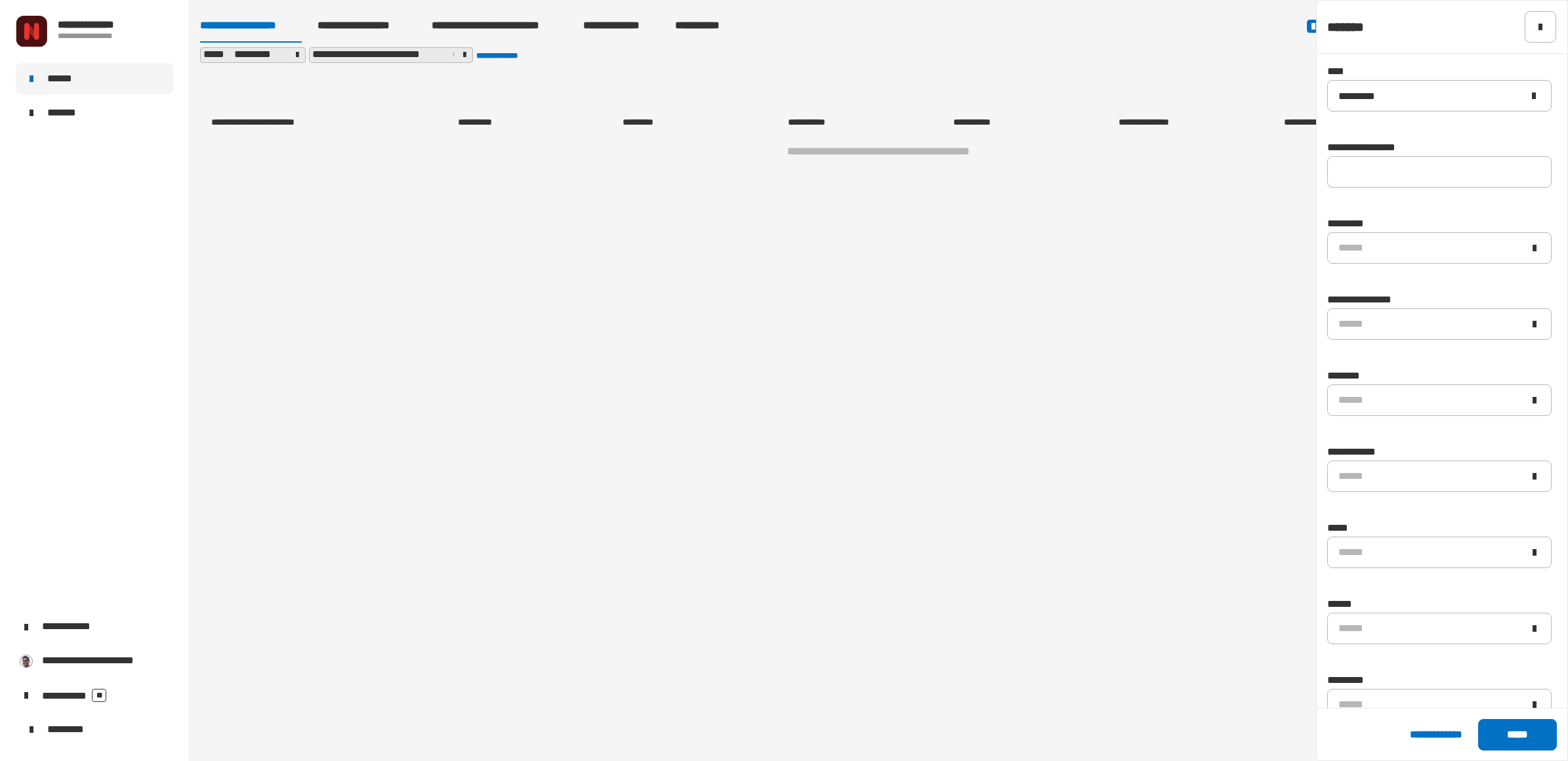 click 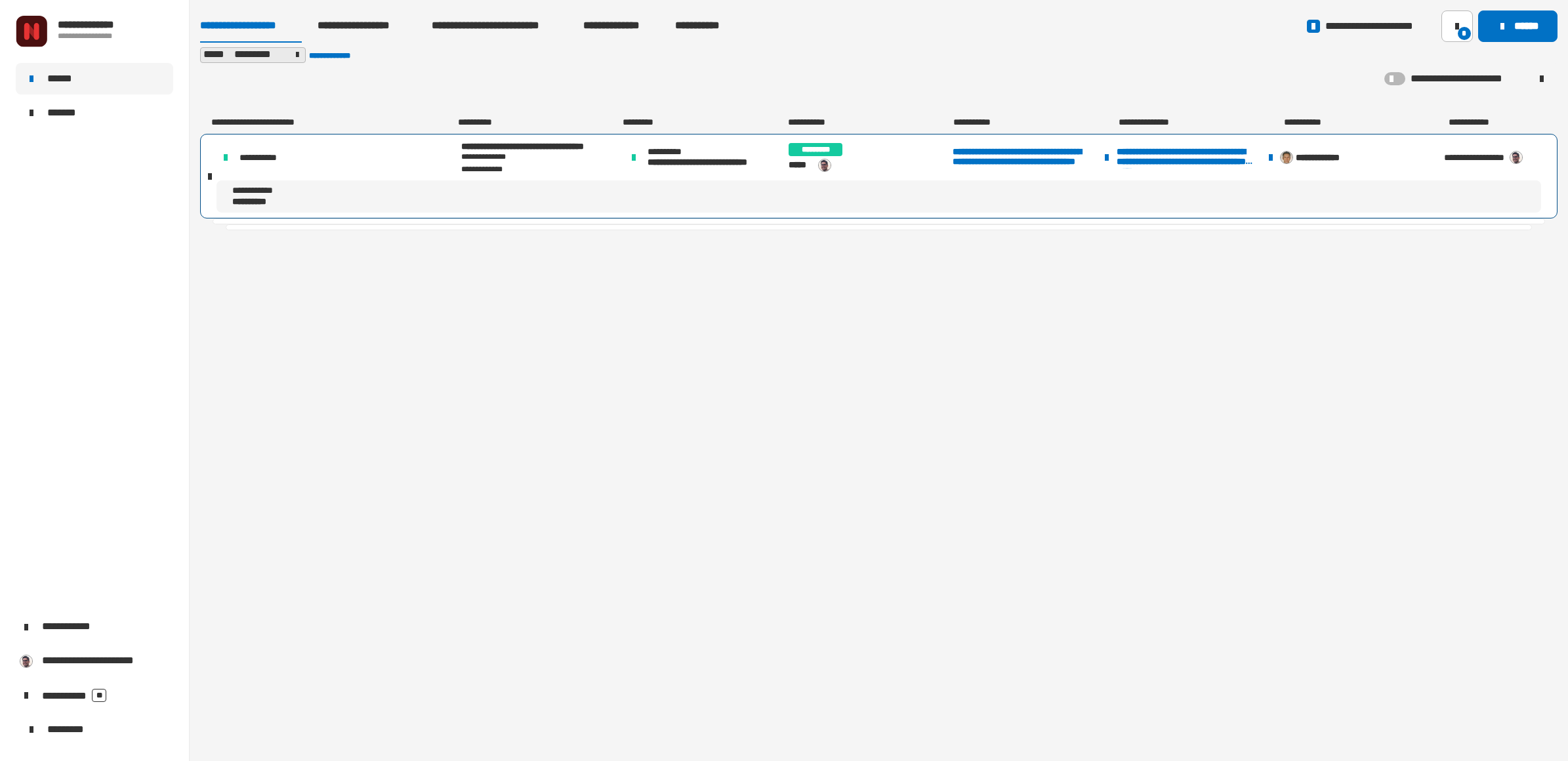 click on "**********" 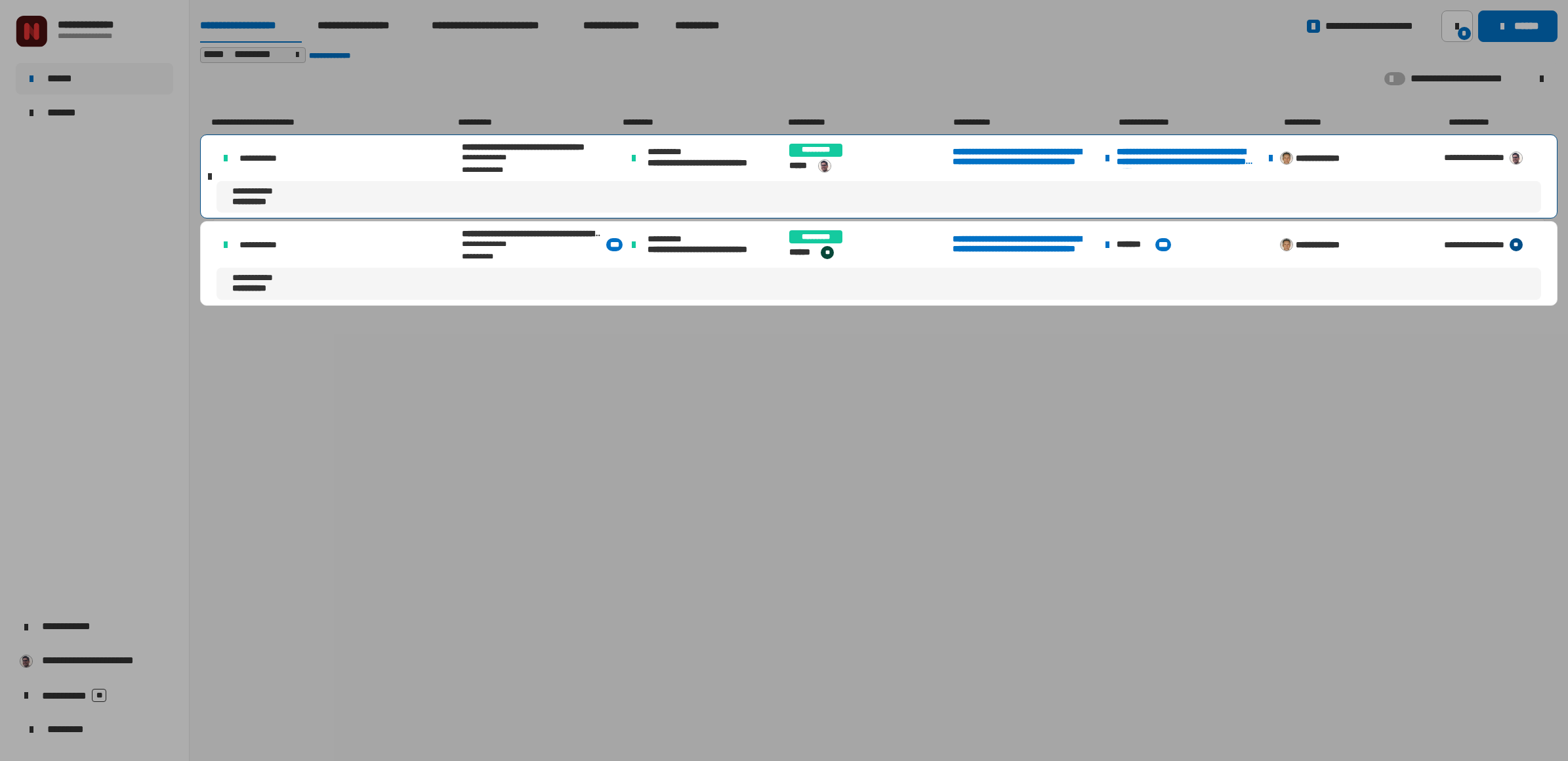click on "**********" 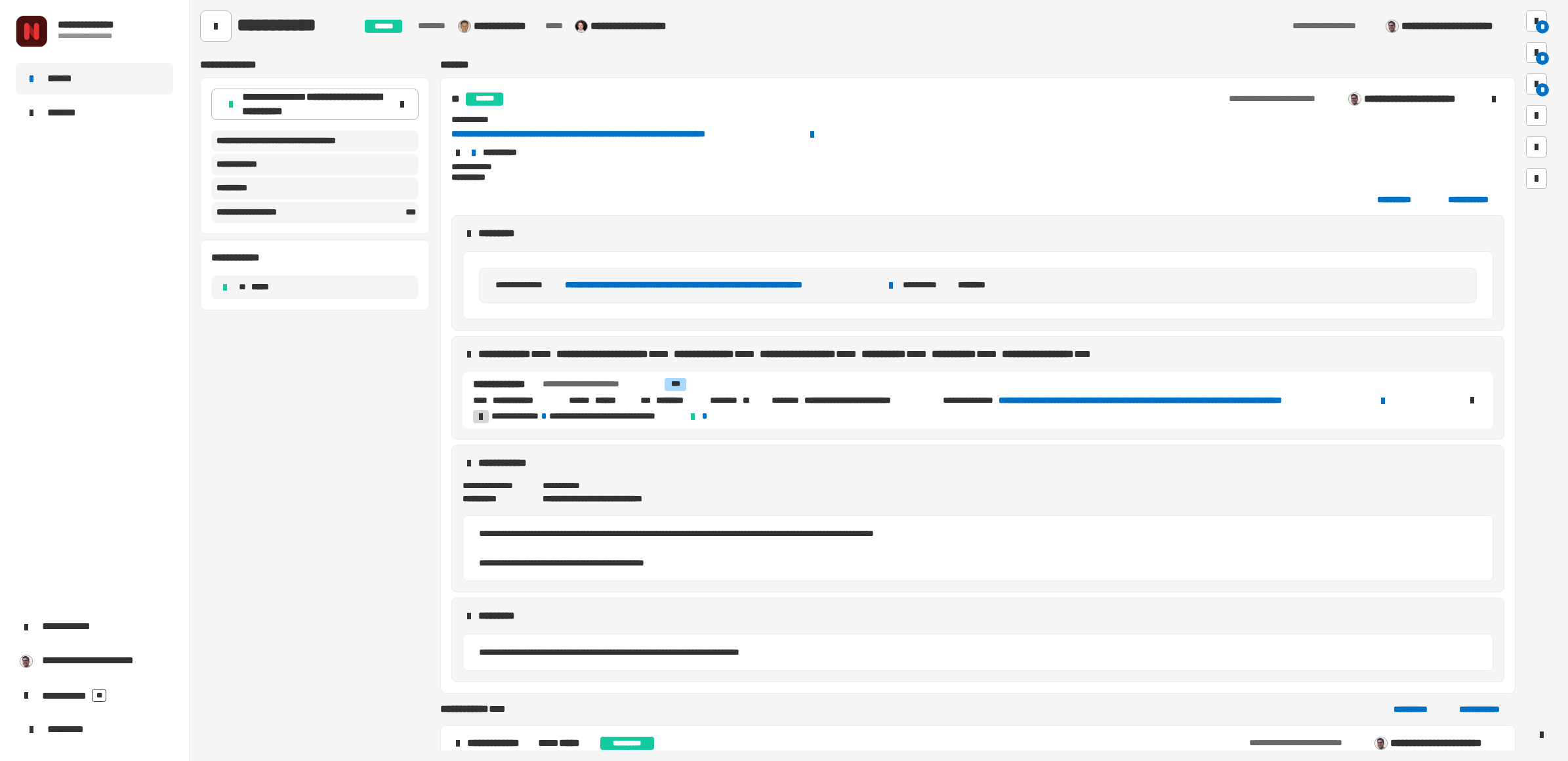 click on "**********" at bounding box center [1185, 401] 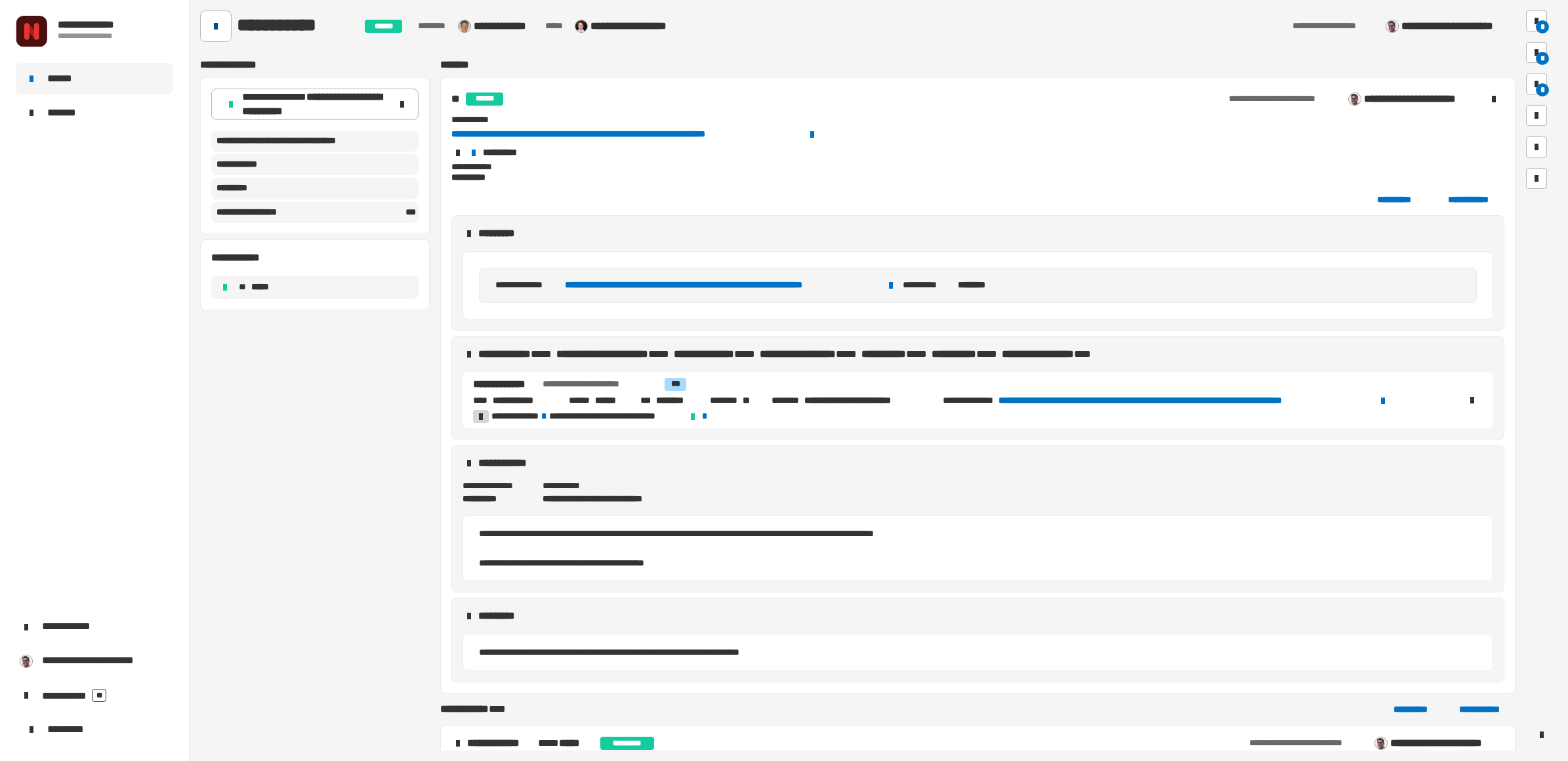click 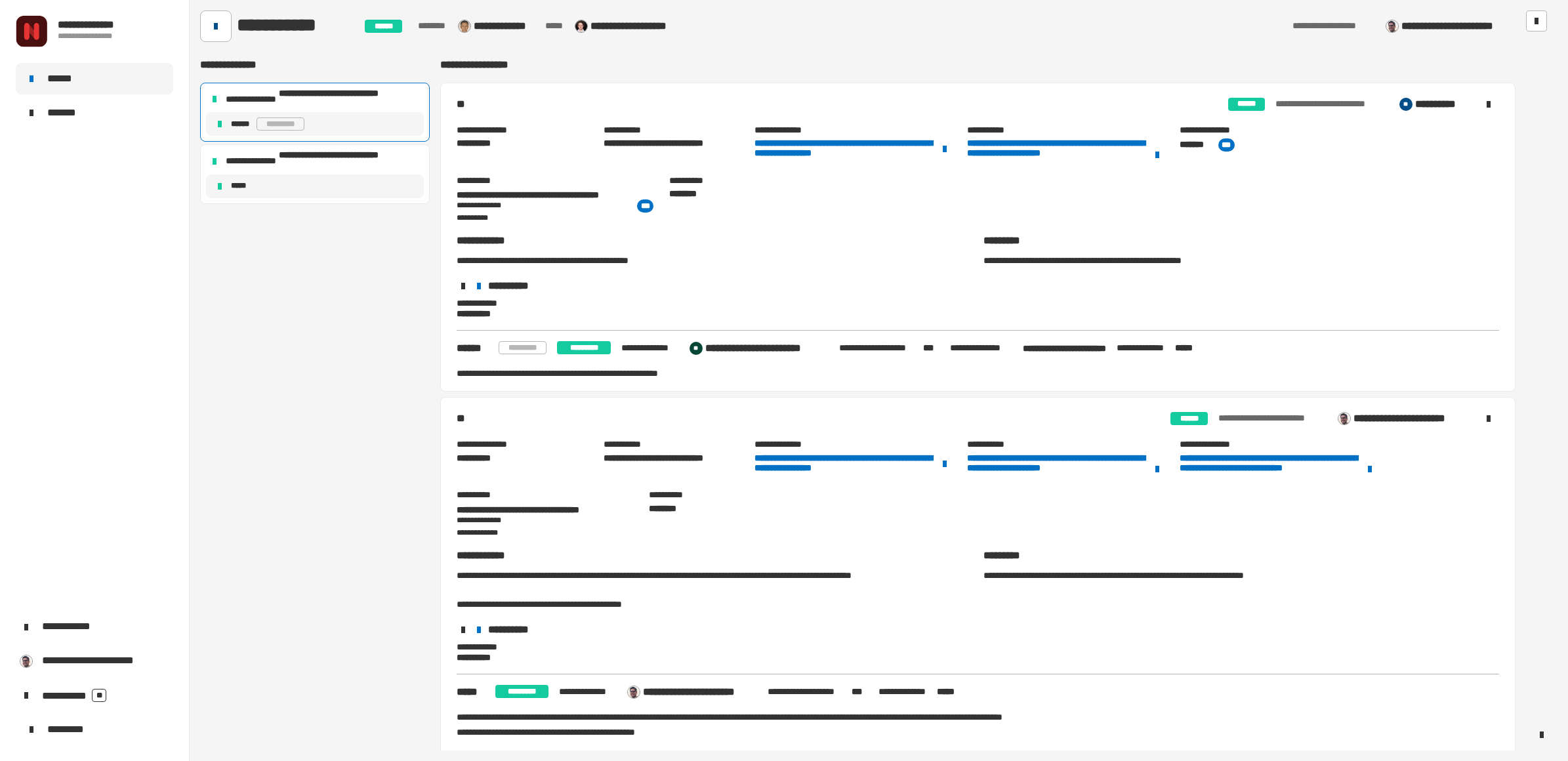 click 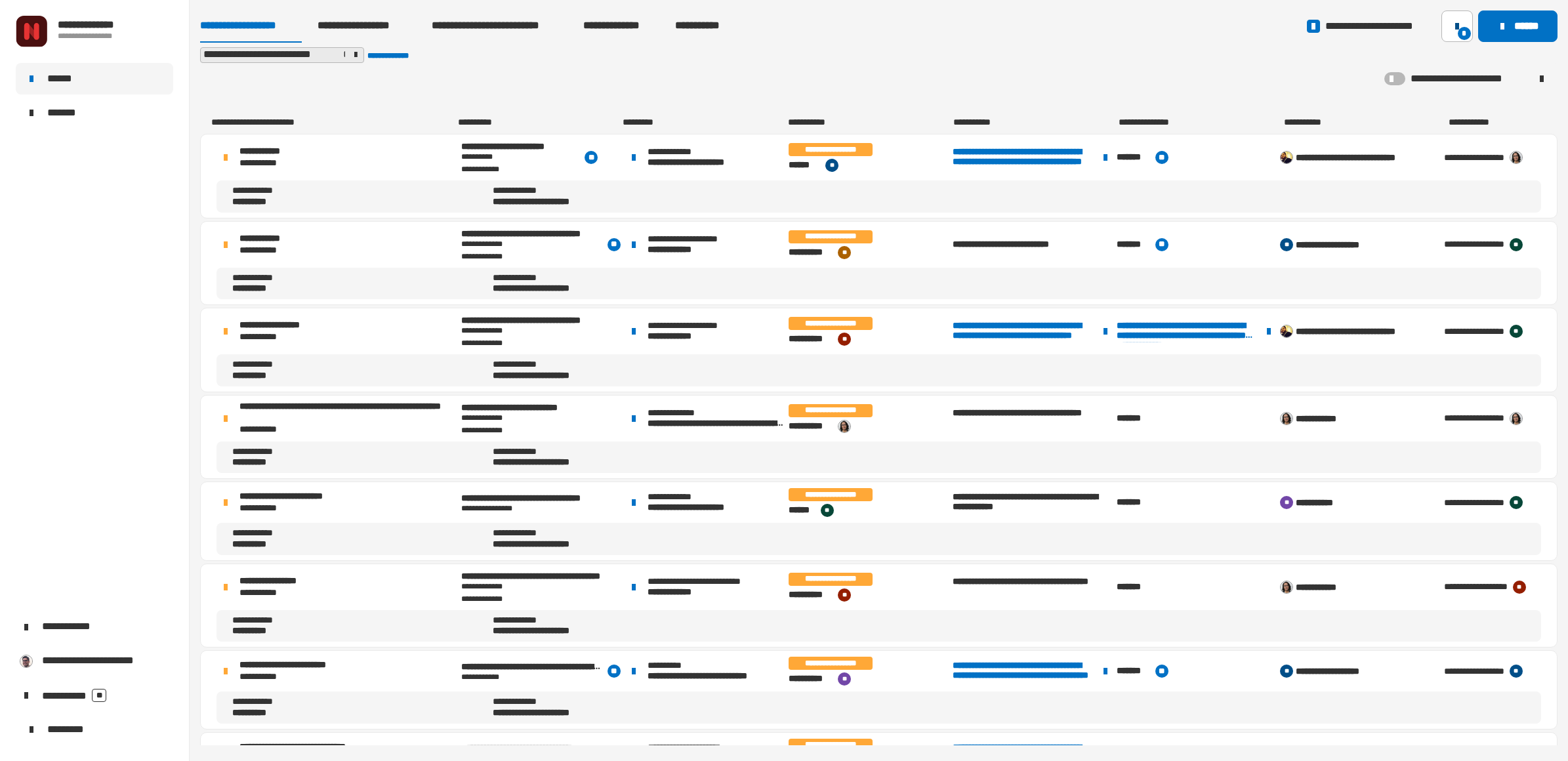 click on "*" 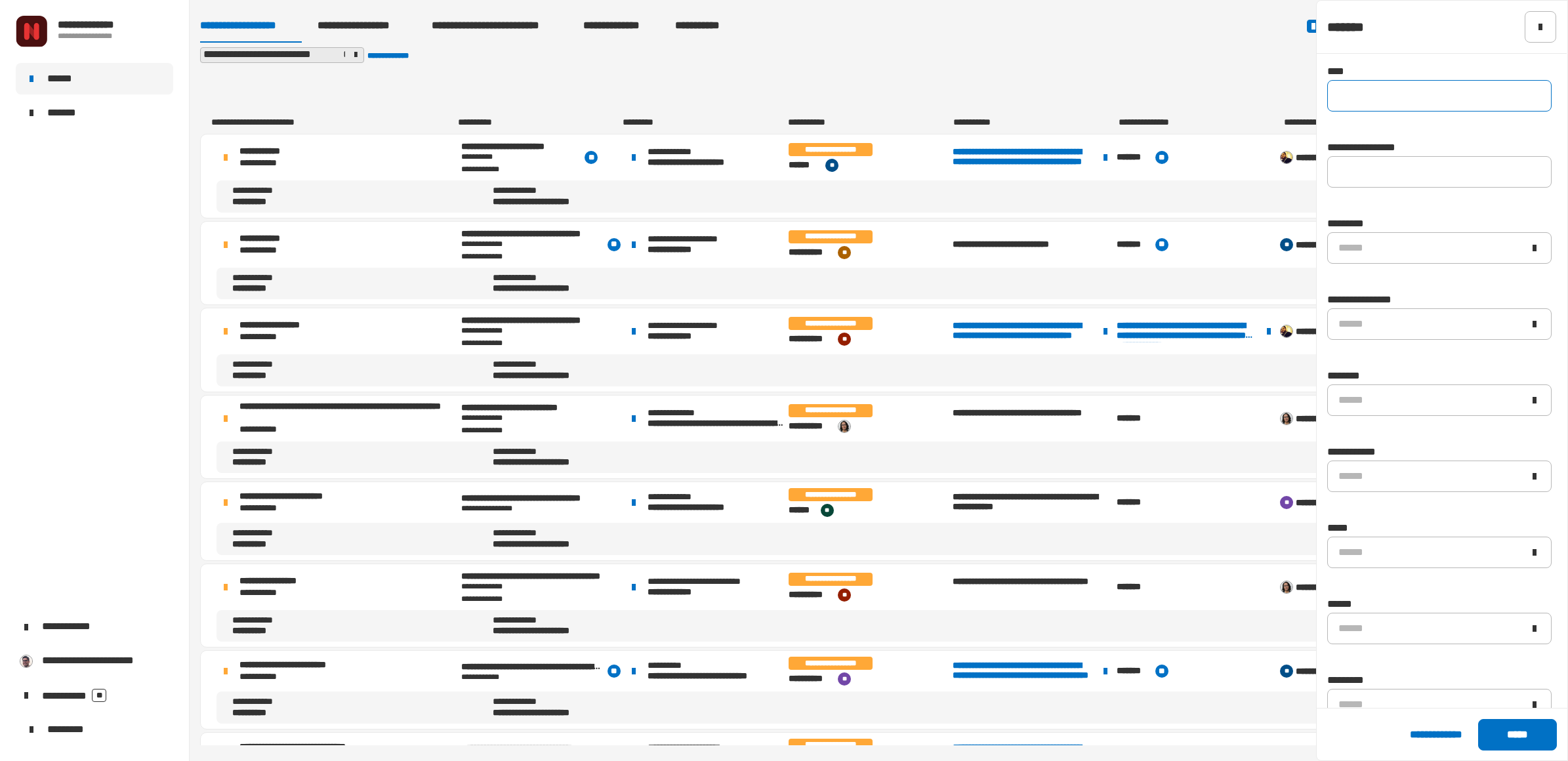 click 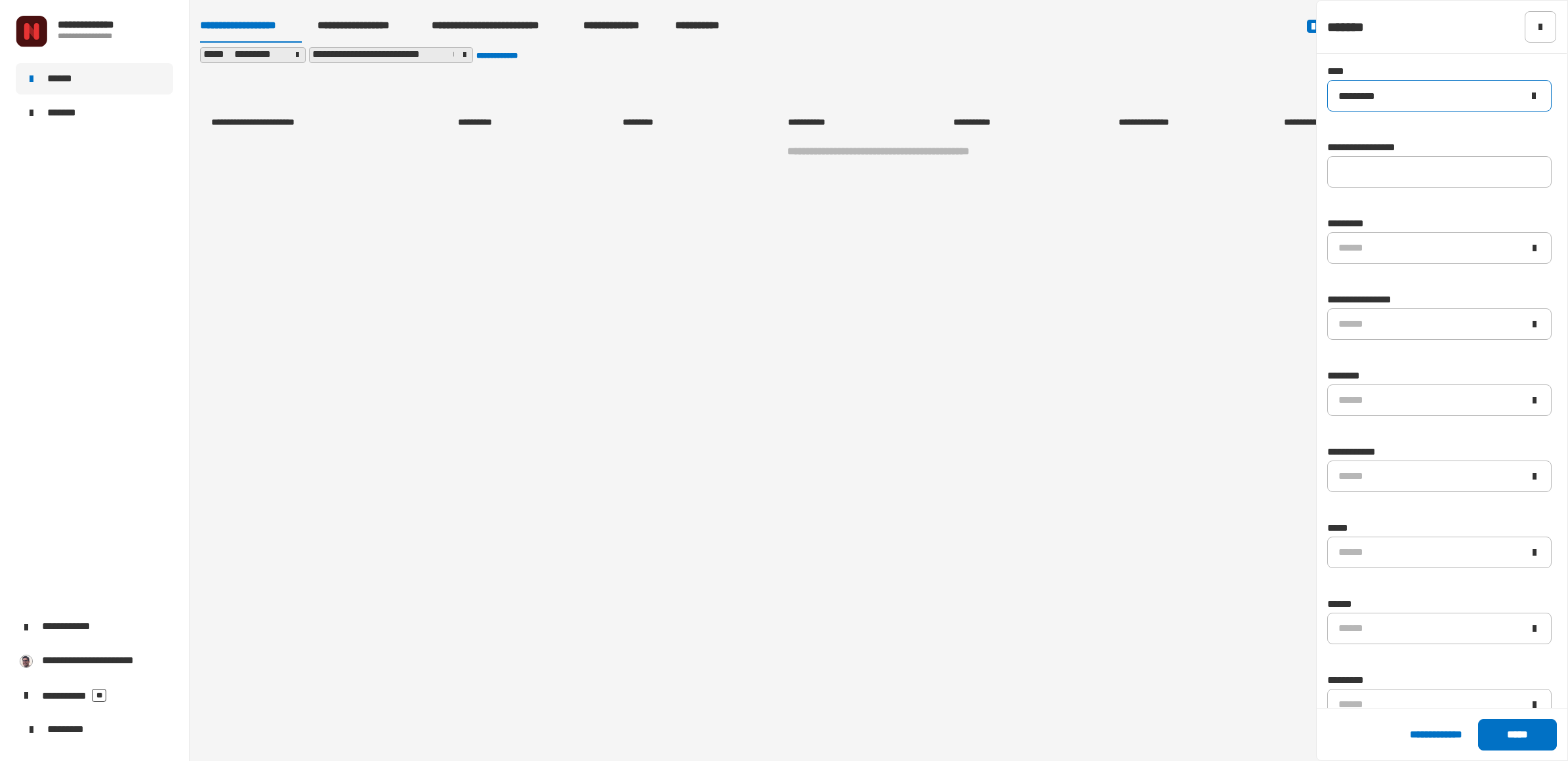 type on "*********" 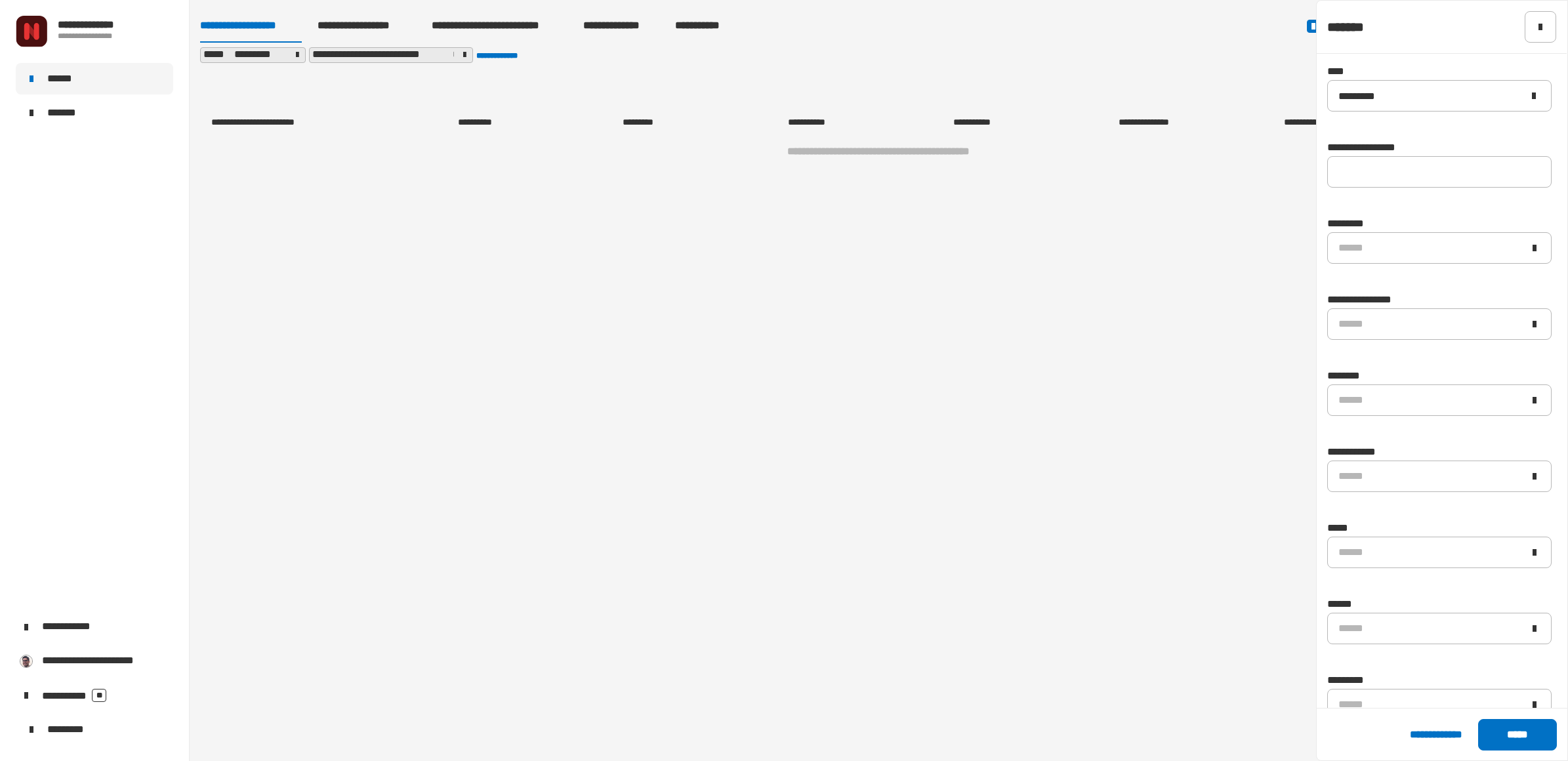 click 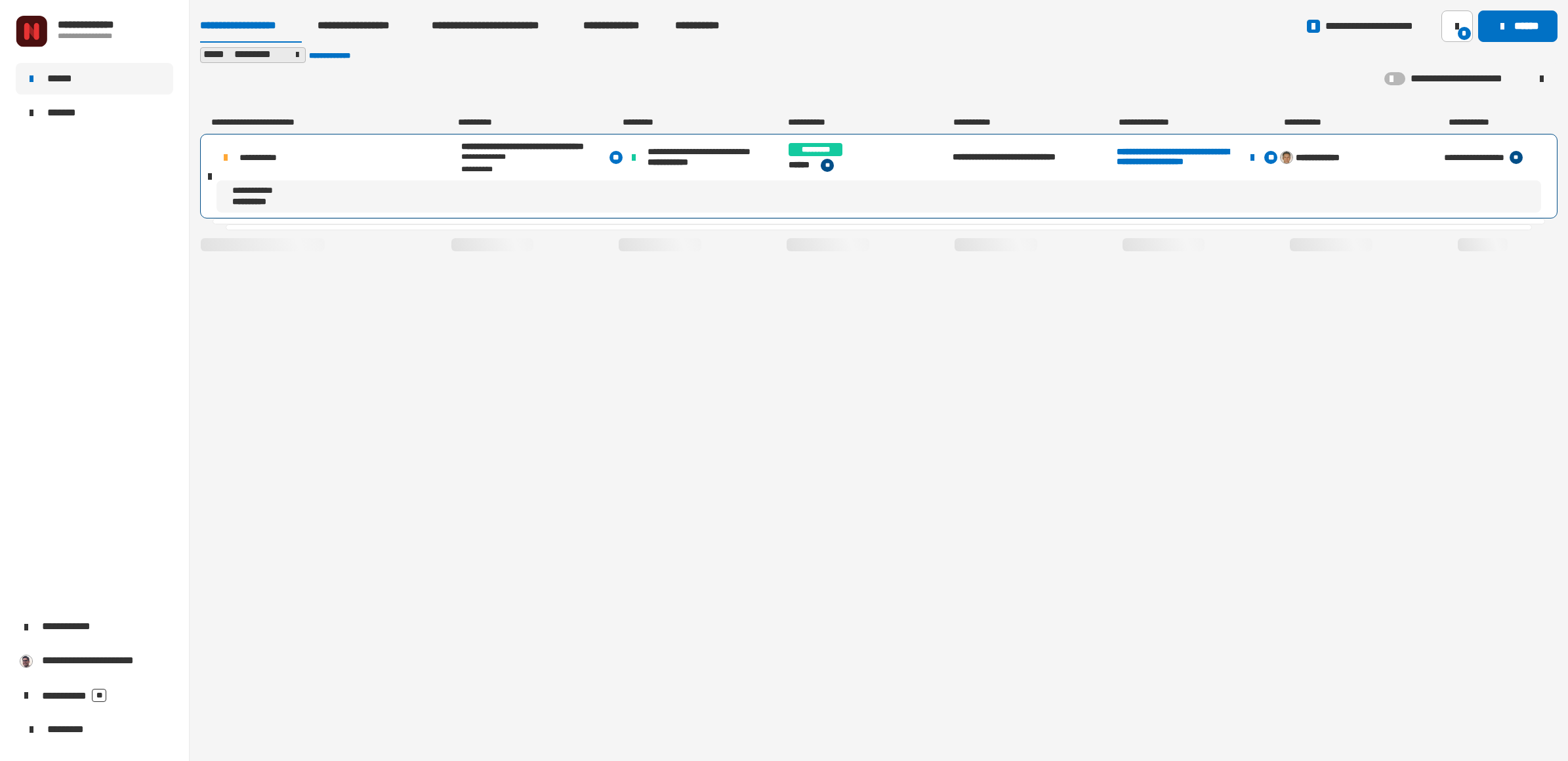 click on "**********" 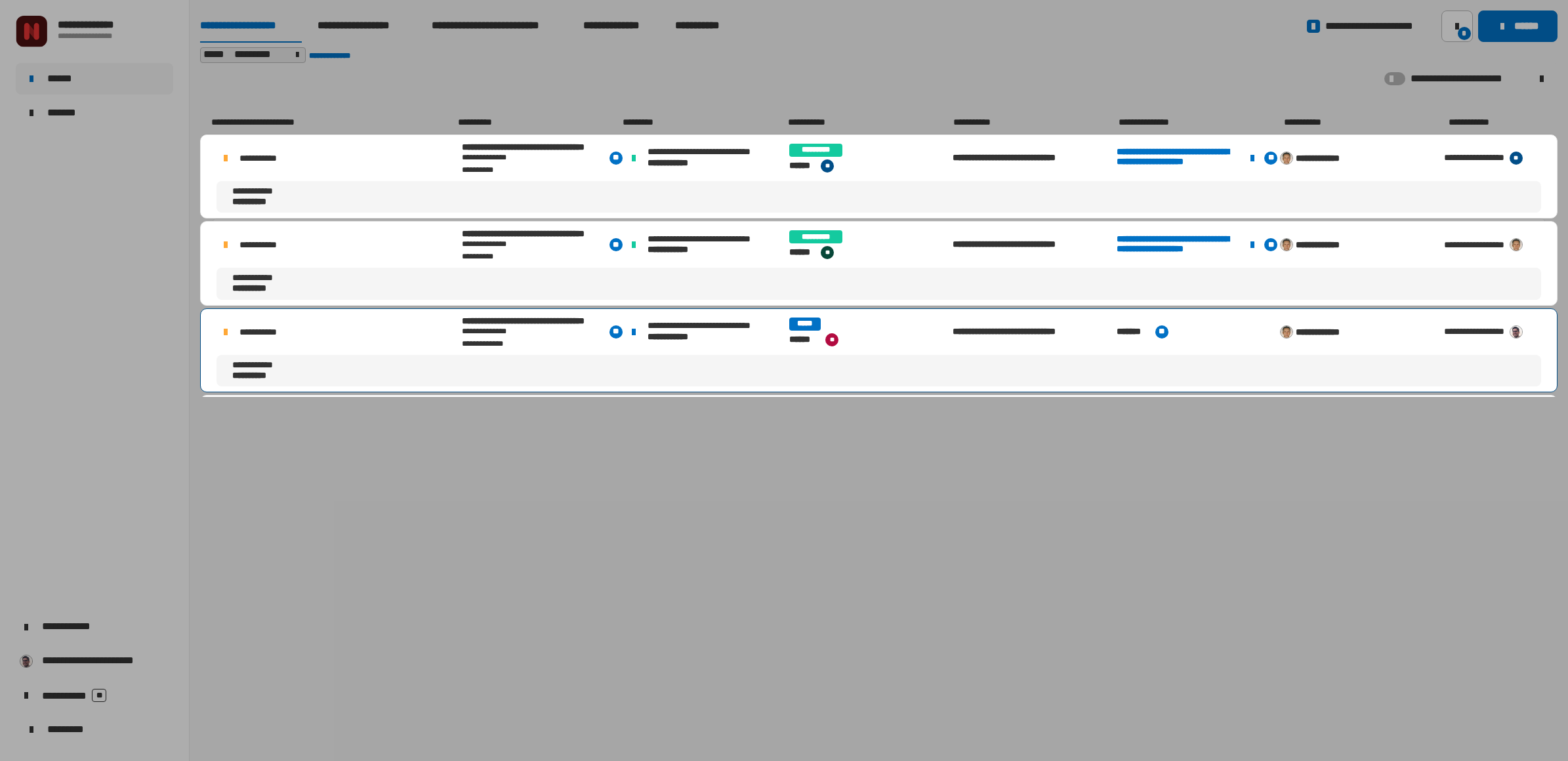 click on "**********" at bounding box center [878, 350] 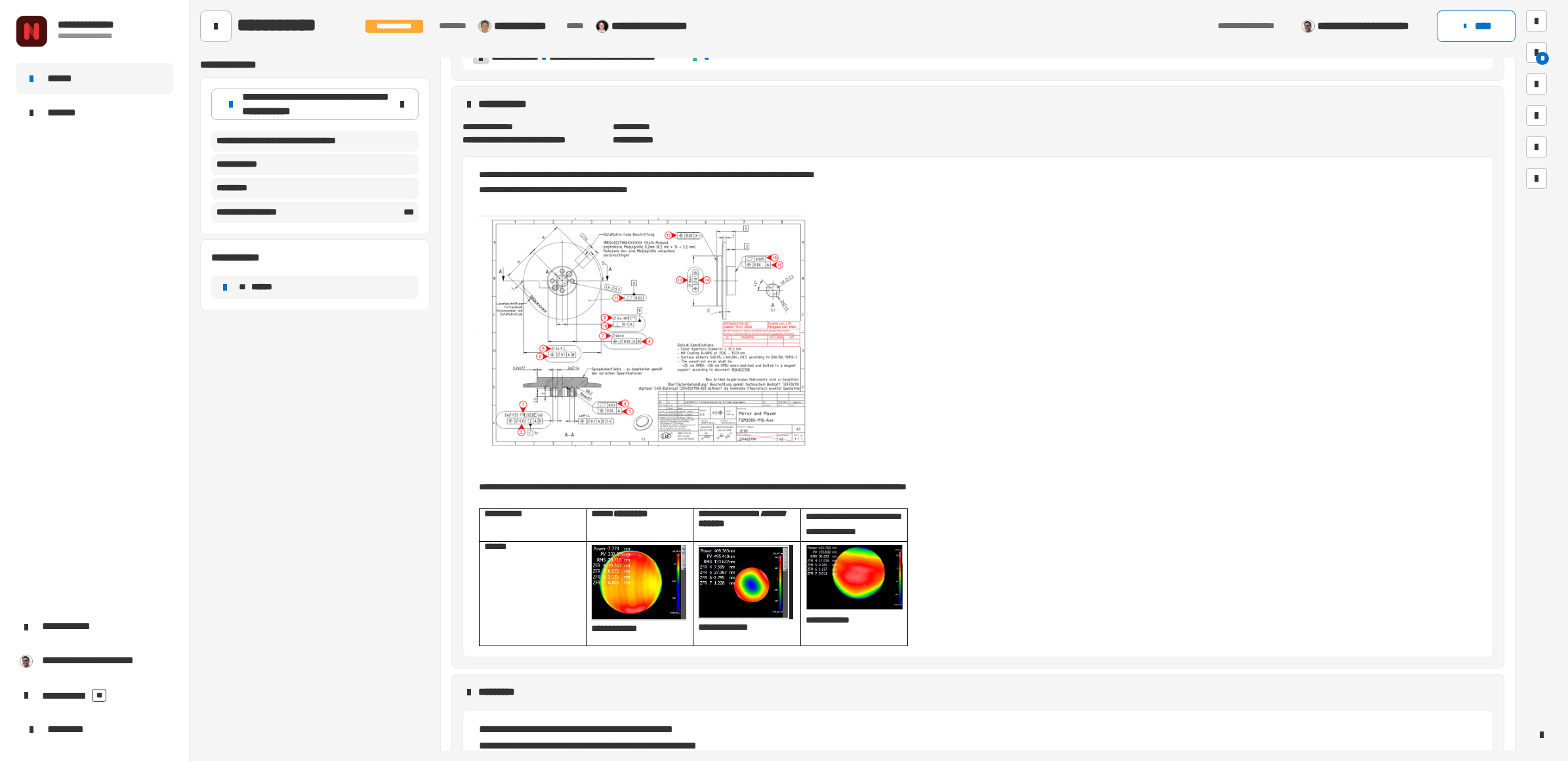 scroll, scrollTop: 0, scrollLeft: 0, axis: both 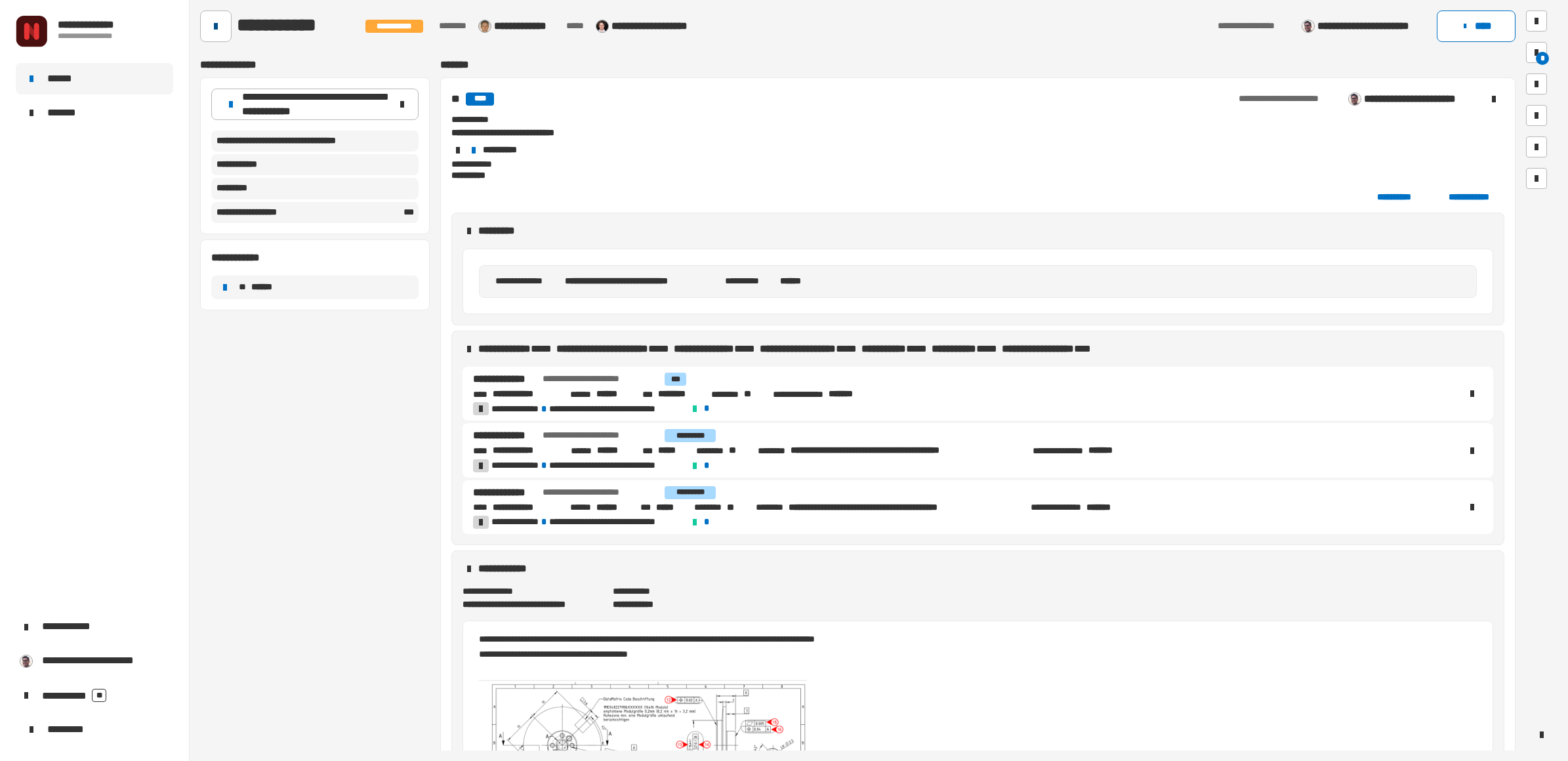 click 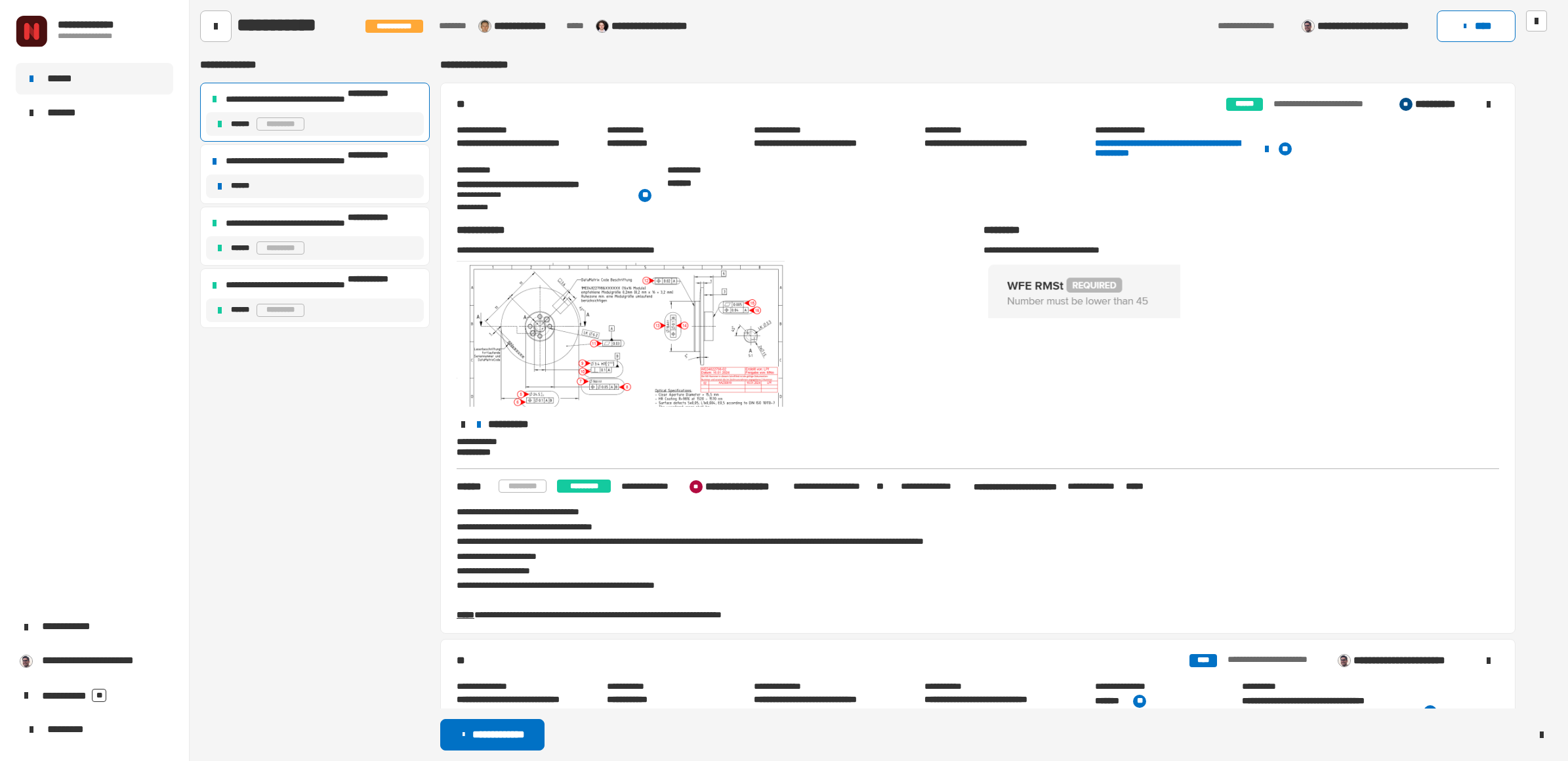 click on "**********" 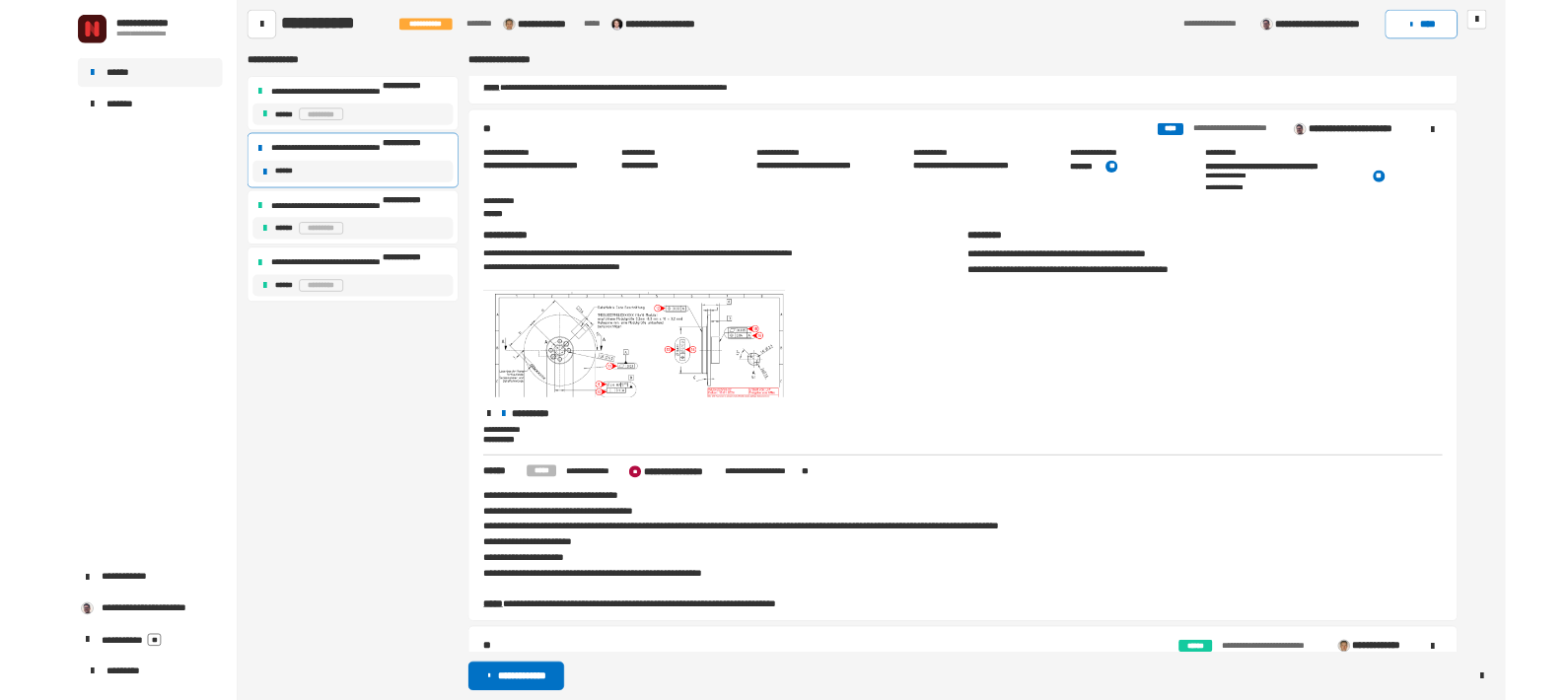 scroll, scrollTop: 828, scrollLeft: 0, axis: vertical 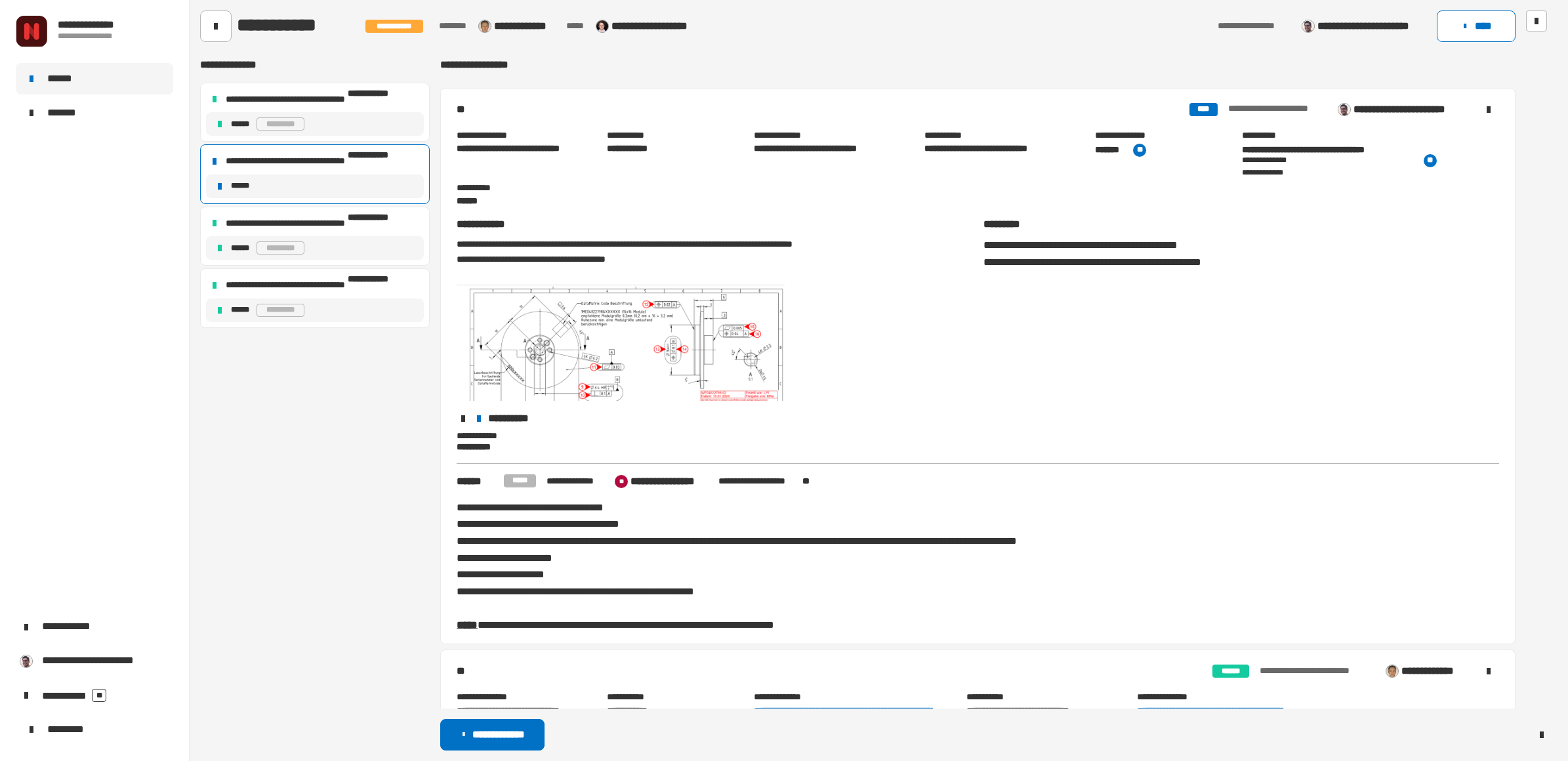 click on "**********" at bounding box center [978, 169] 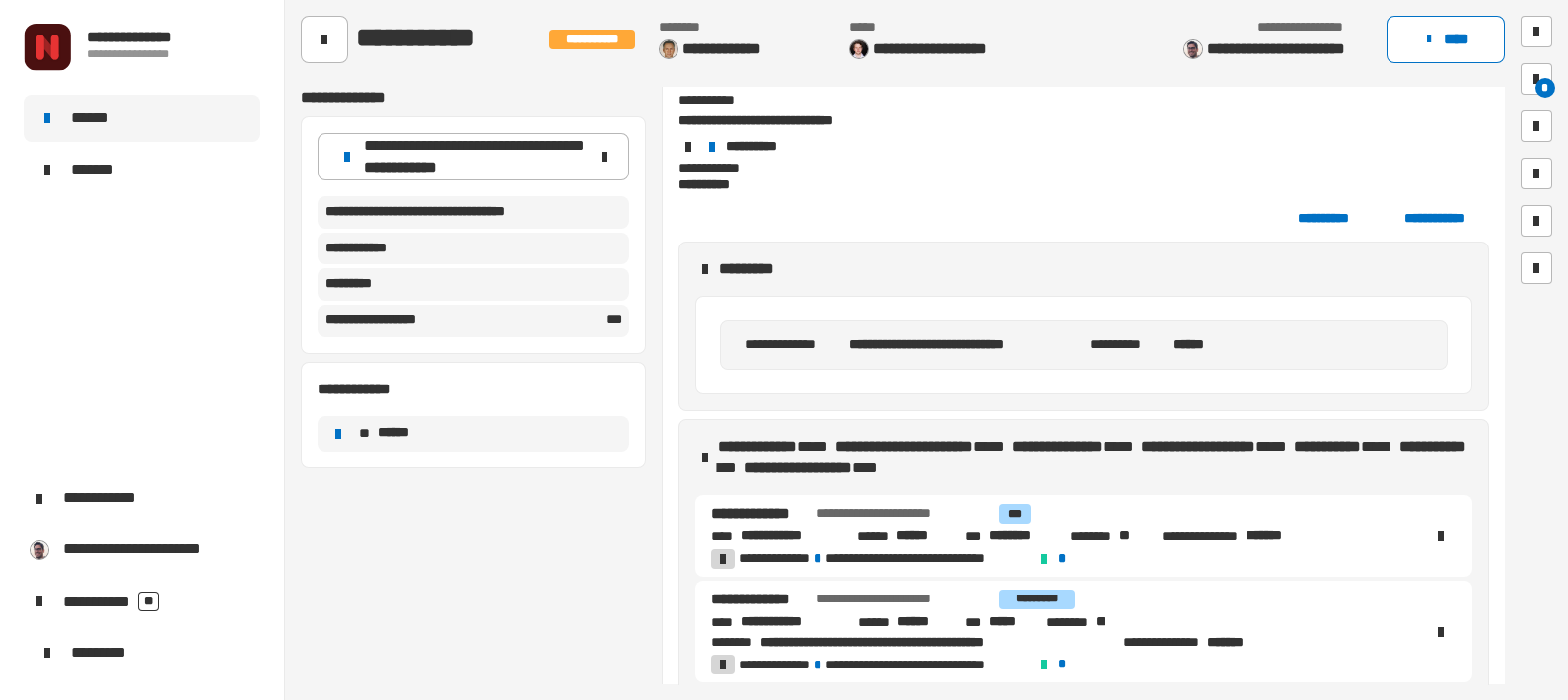 scroll, scrollTop: 90, scrollLeft: 0, axis: vertical 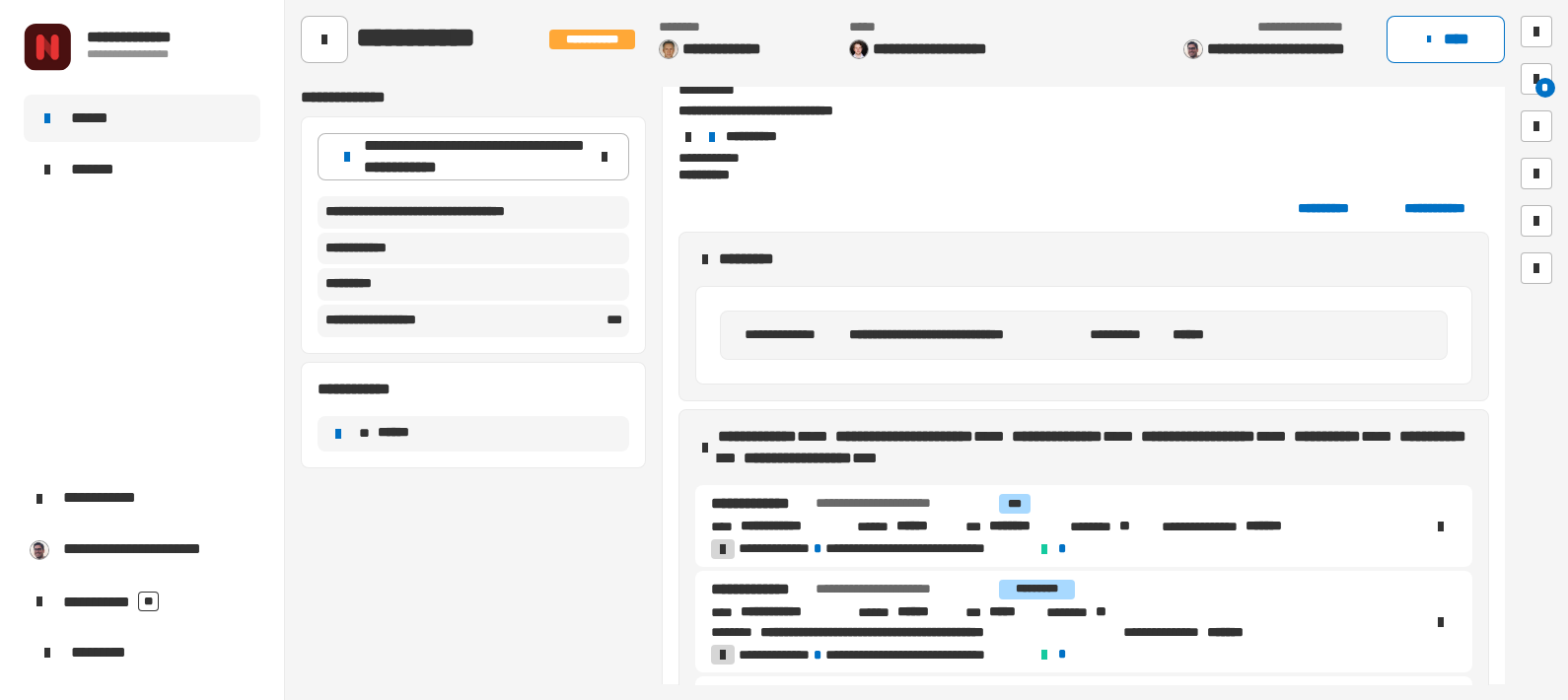 drag, startPoint x: 1159, startPoint y: 523, endPoint x: 1314, endPoint y: 522, distance: 155.00323 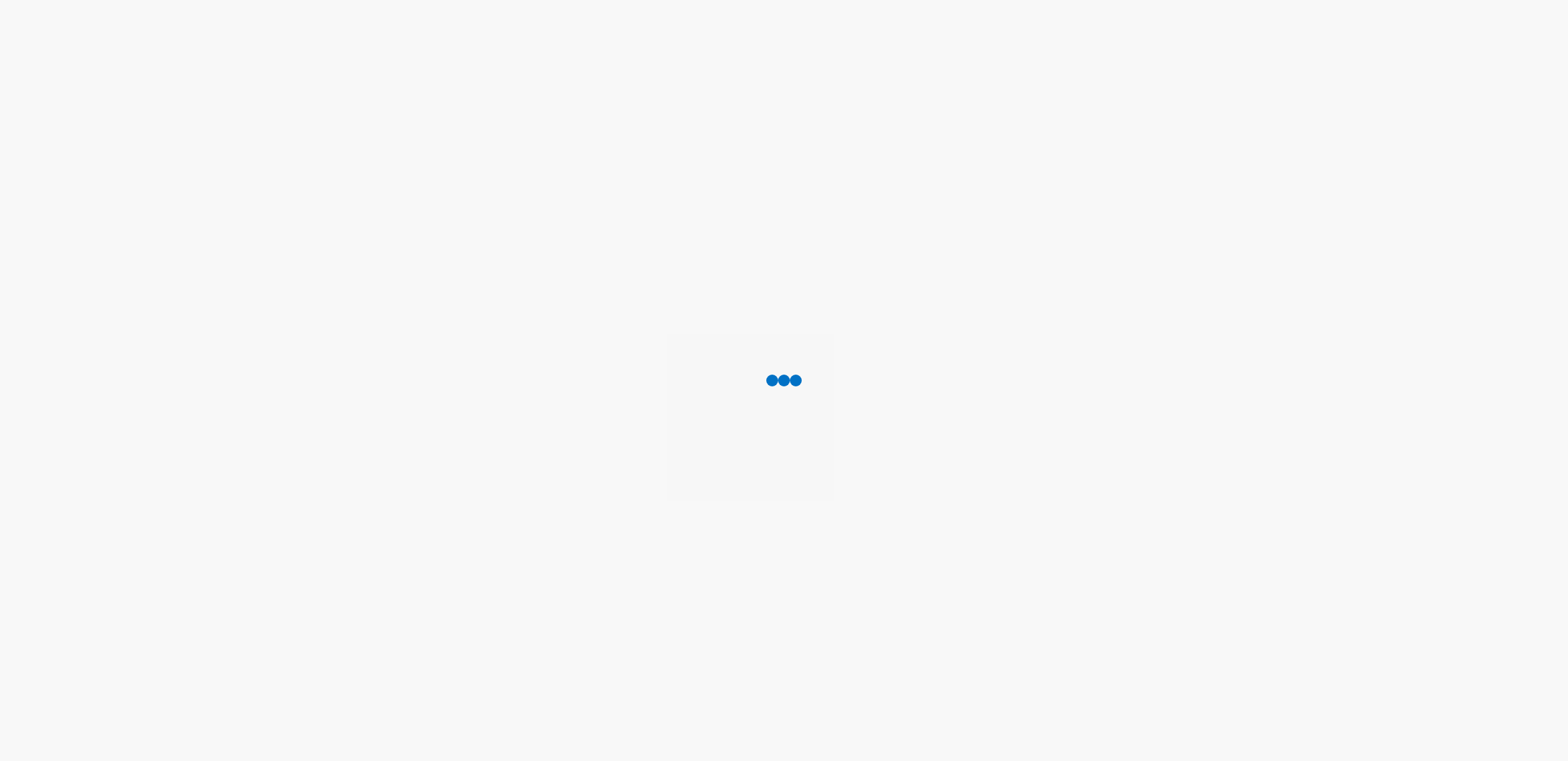 scroll, scrollTop: 0, scrollLeft: 0, axis: both 